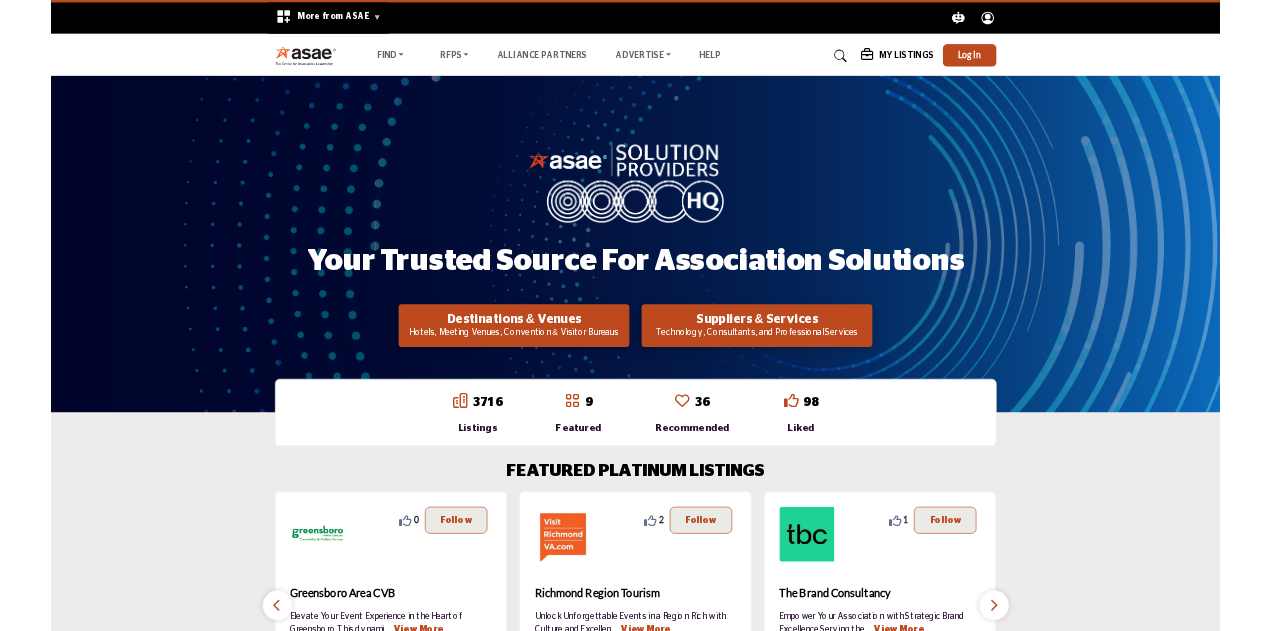 scroll, scrollTop: 0, scrollLeft: 0, axis: both 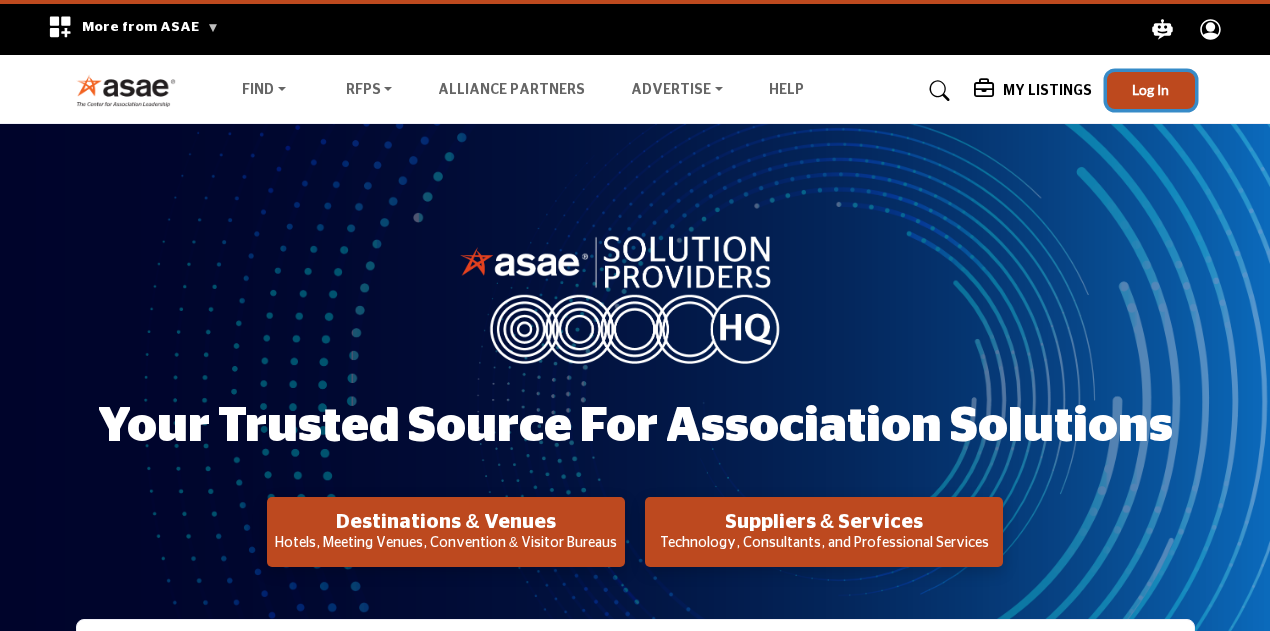 click on "Log In" at bounding box center [1151, 90] 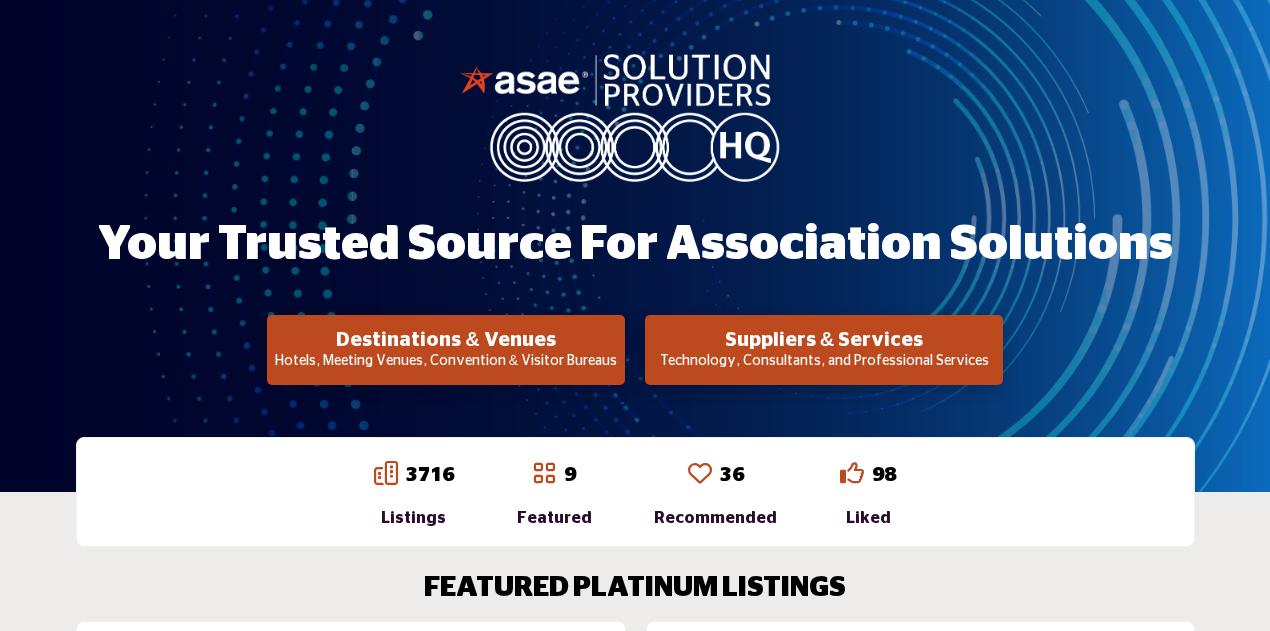 scroll, scrollTop: 200, scrollLeft: 0, axis: vertical 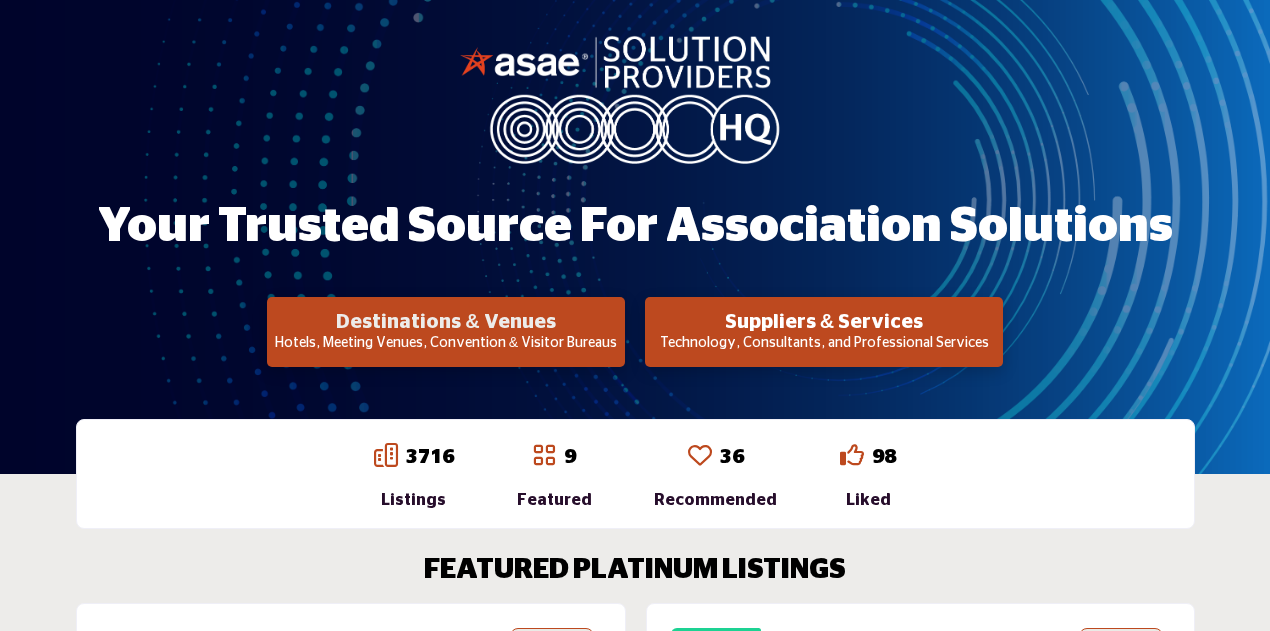 click on "Destinations & Venues" at bounding box center [446, 322] 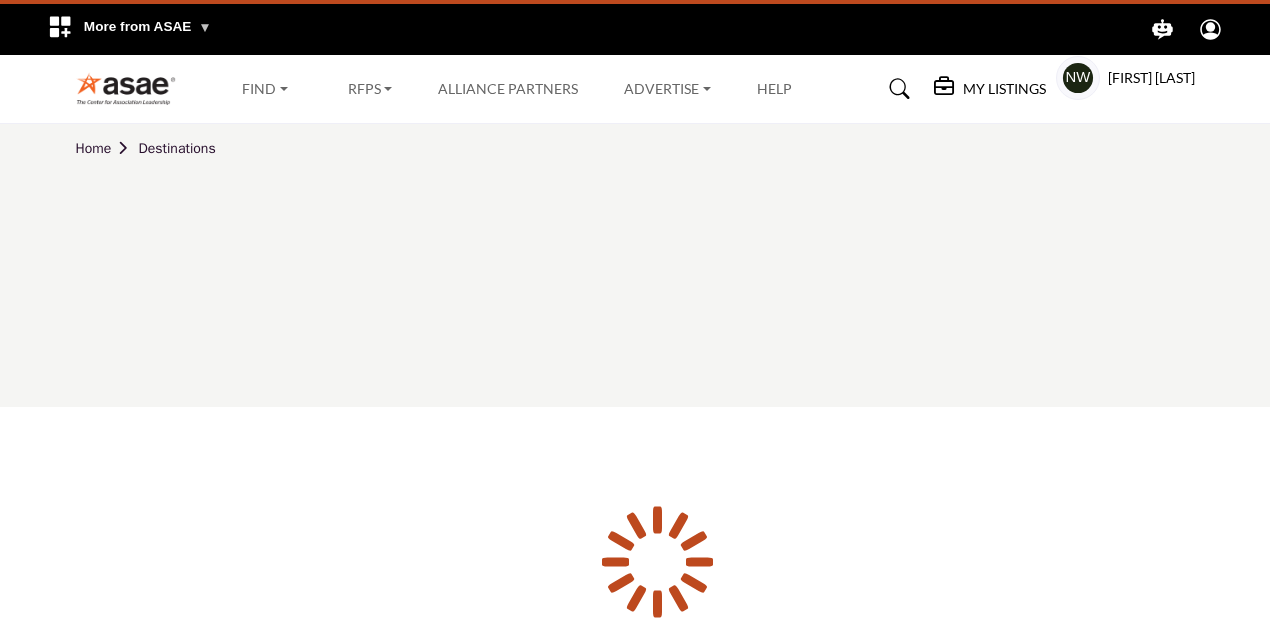 scroll, scrollTop: 0, scrollLeft: 0, axis: both 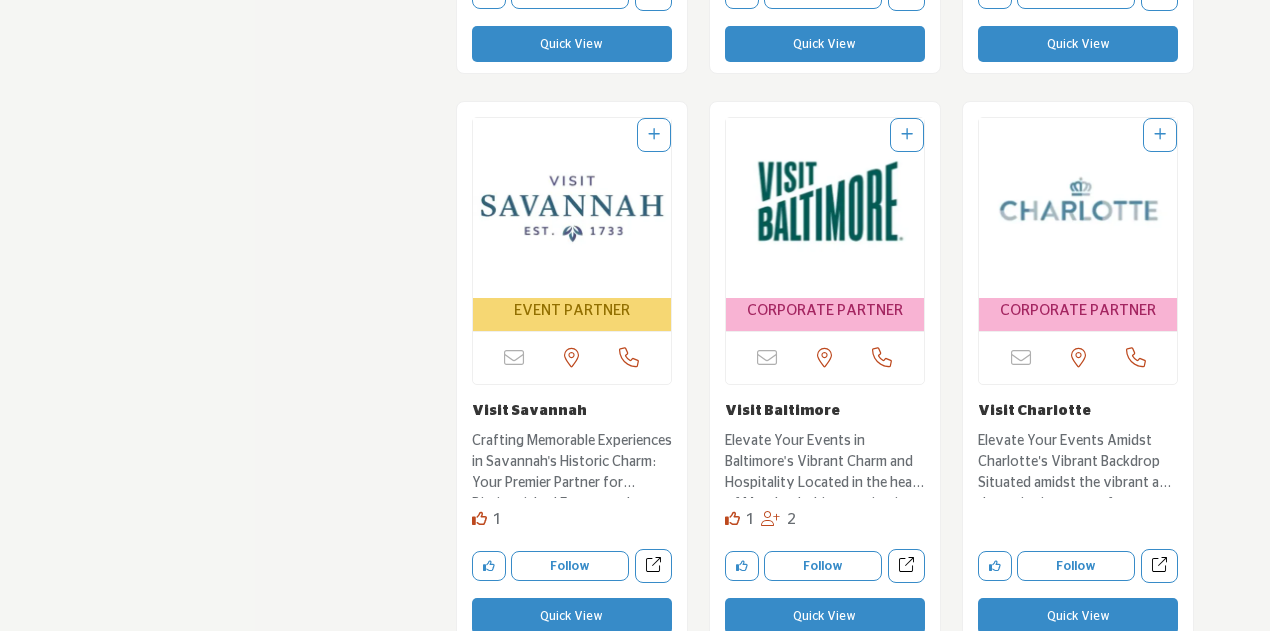 click at bounding box center (825, 208) 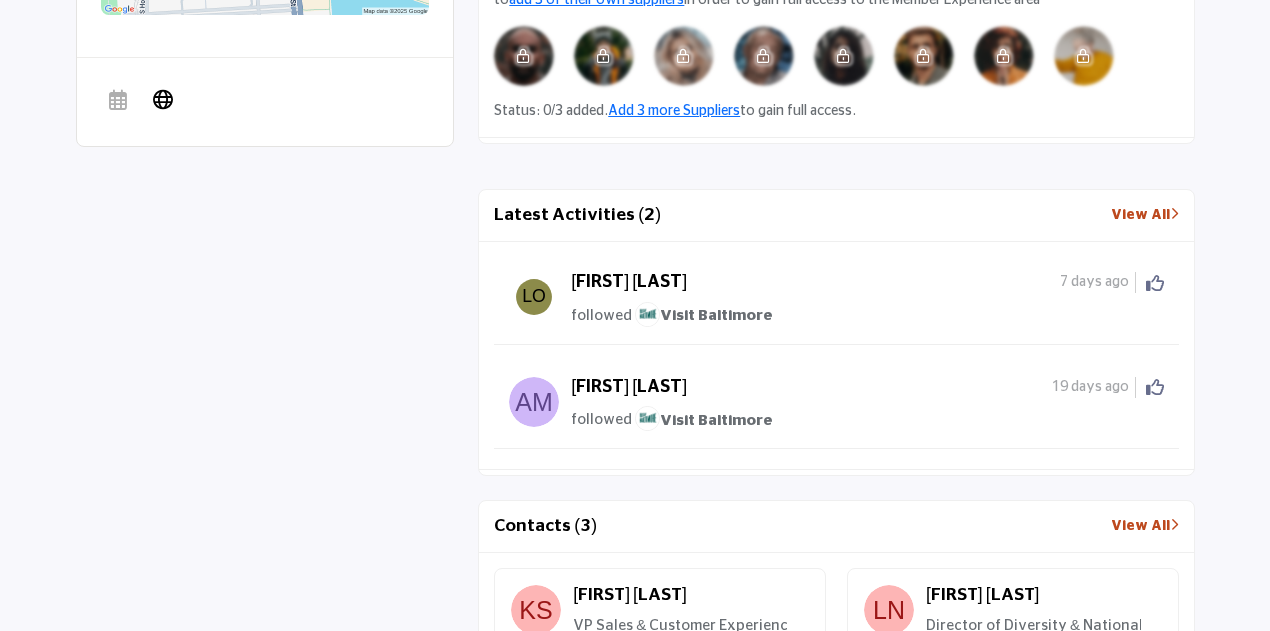 scroll, scrollTop: 1399, scrollLeft: 0, axis: vertical 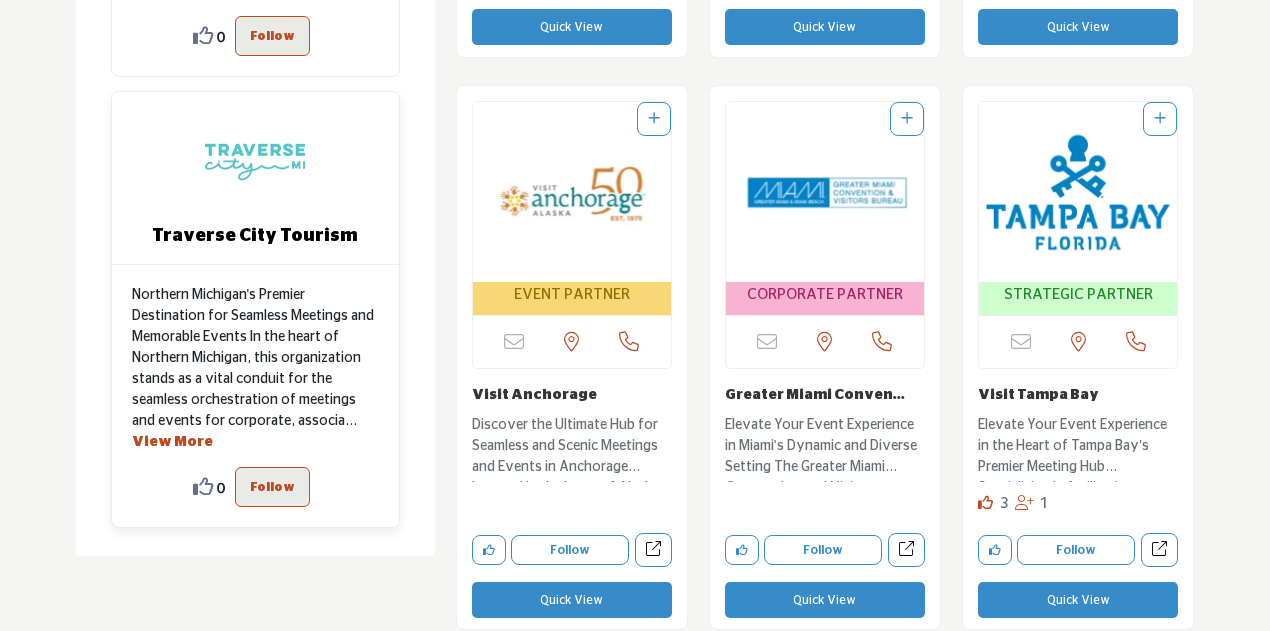 click on "View More" at bounding box center [172, 442] 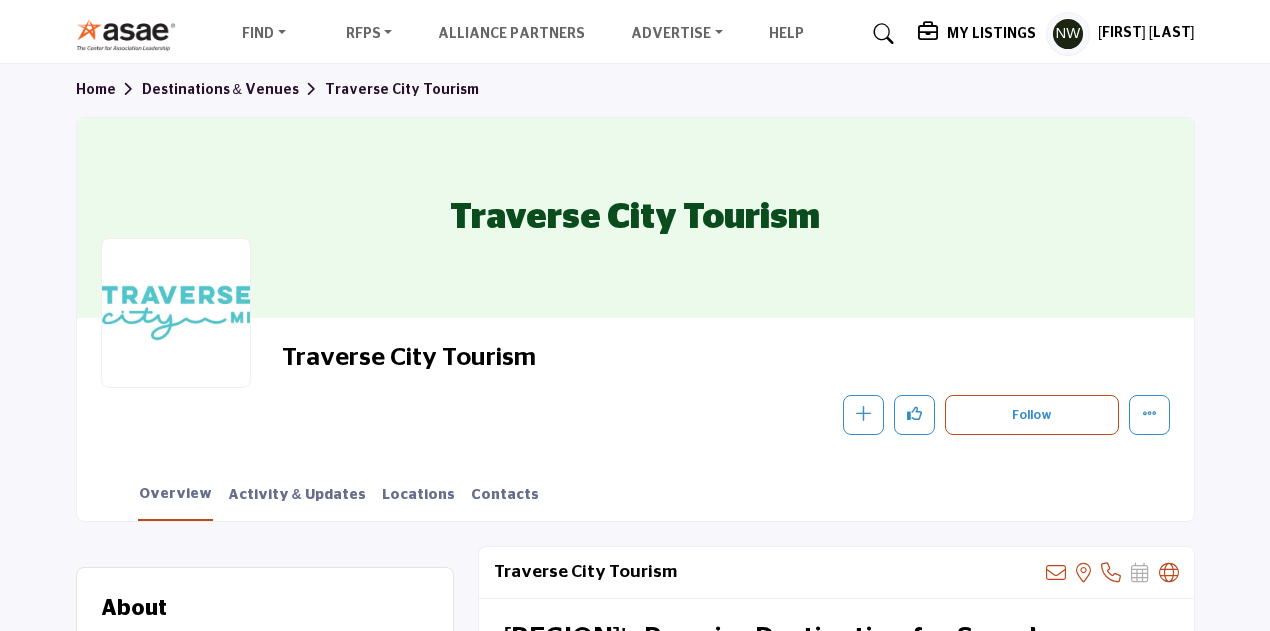 scroll, scrollTop: 0, scrollLeft: 0, axis: both 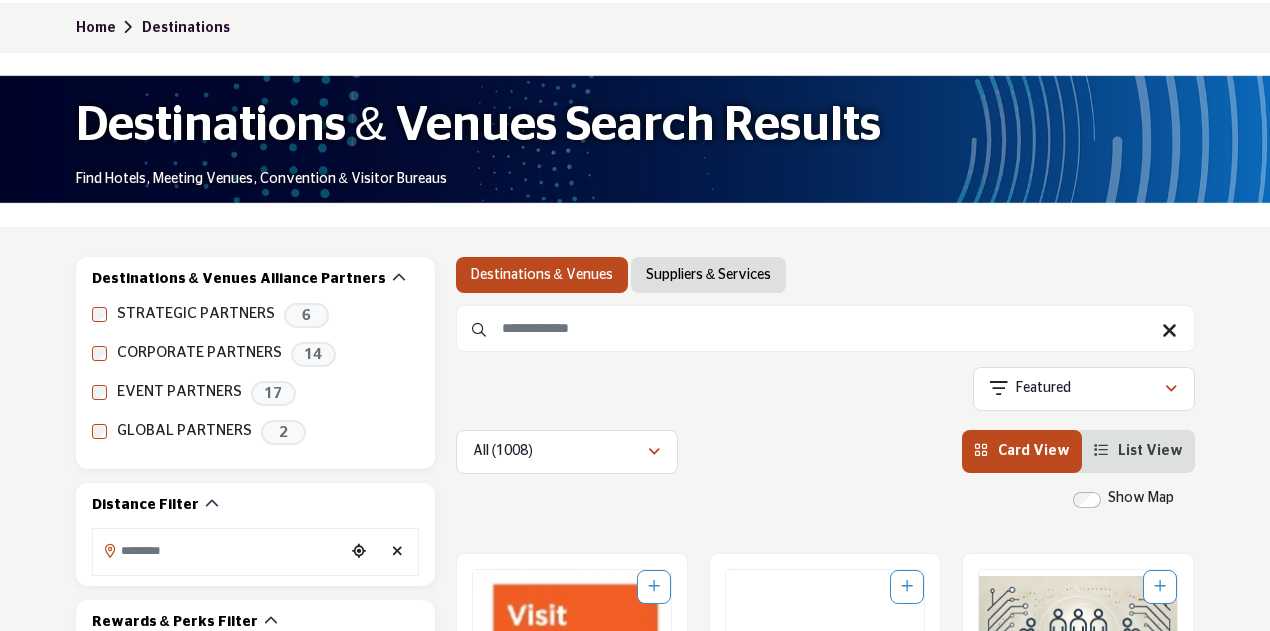click on "Suppliers & Services" at bounding box center [708, 275] 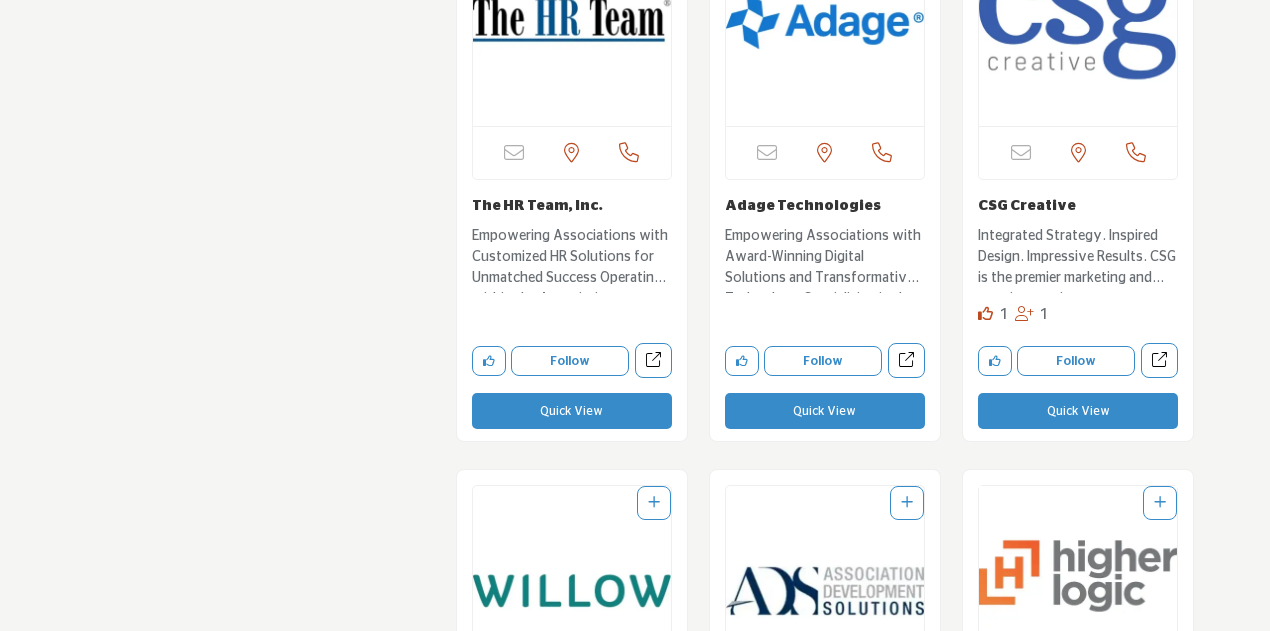 scroll, scrollTop: 3020, scrollLeft: 0, axis: vertical 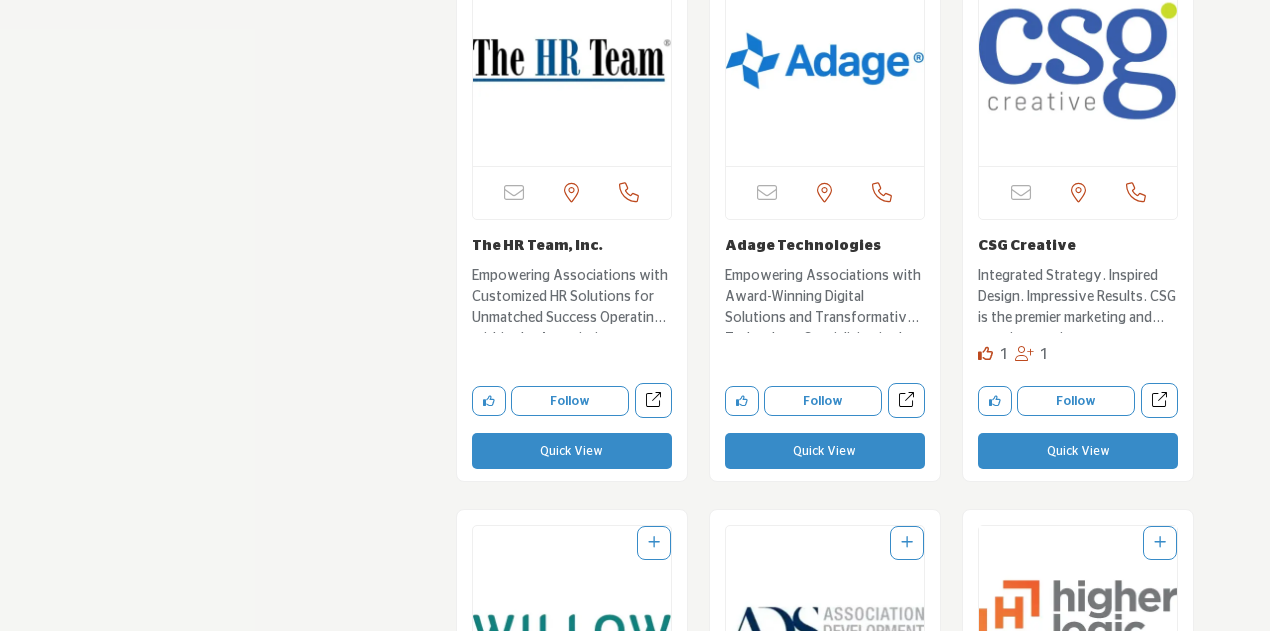 click at bounding box center [572, 61] 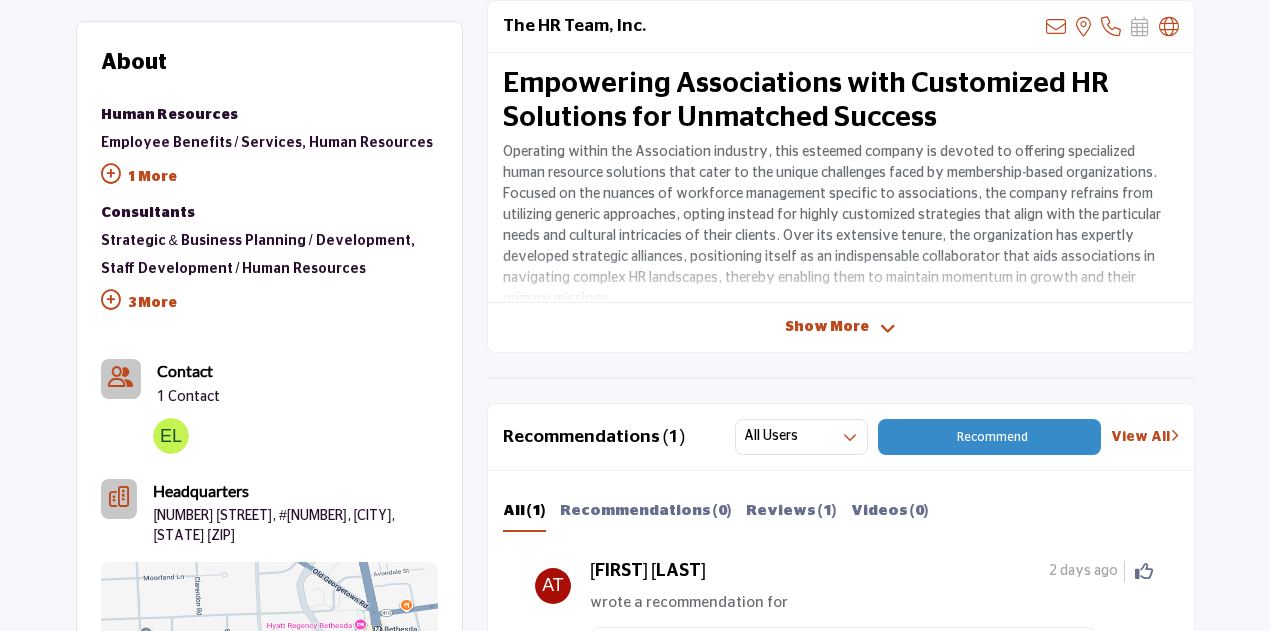 scroll, scrollTop: 900, scrollLeft: 0, axis: vertical 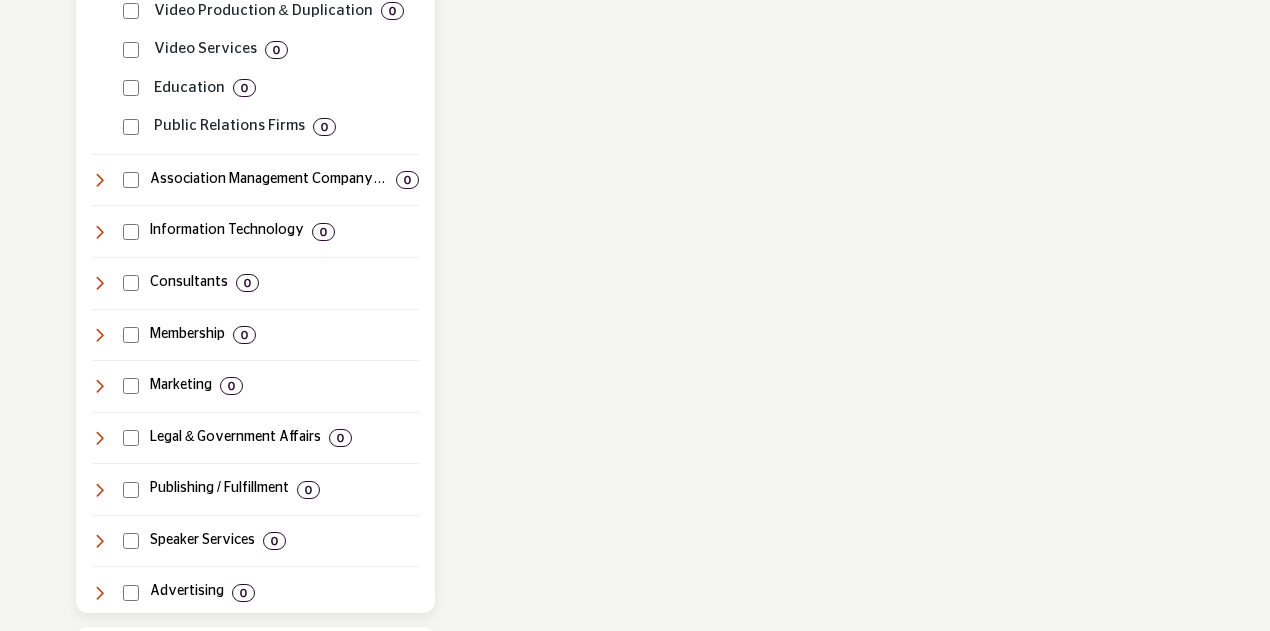 click on "Public Relations Firms
0" at bounding box center (267, 119) 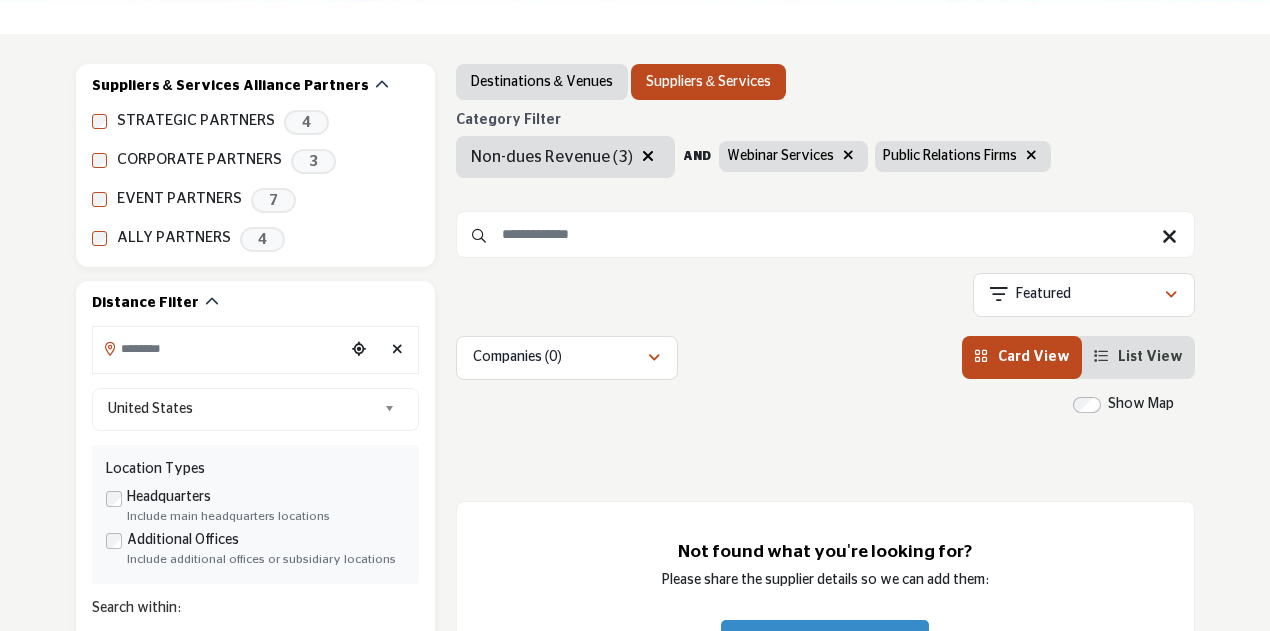 scroll, scrollTop: 300, scrollLeft: 0, axis: vertical 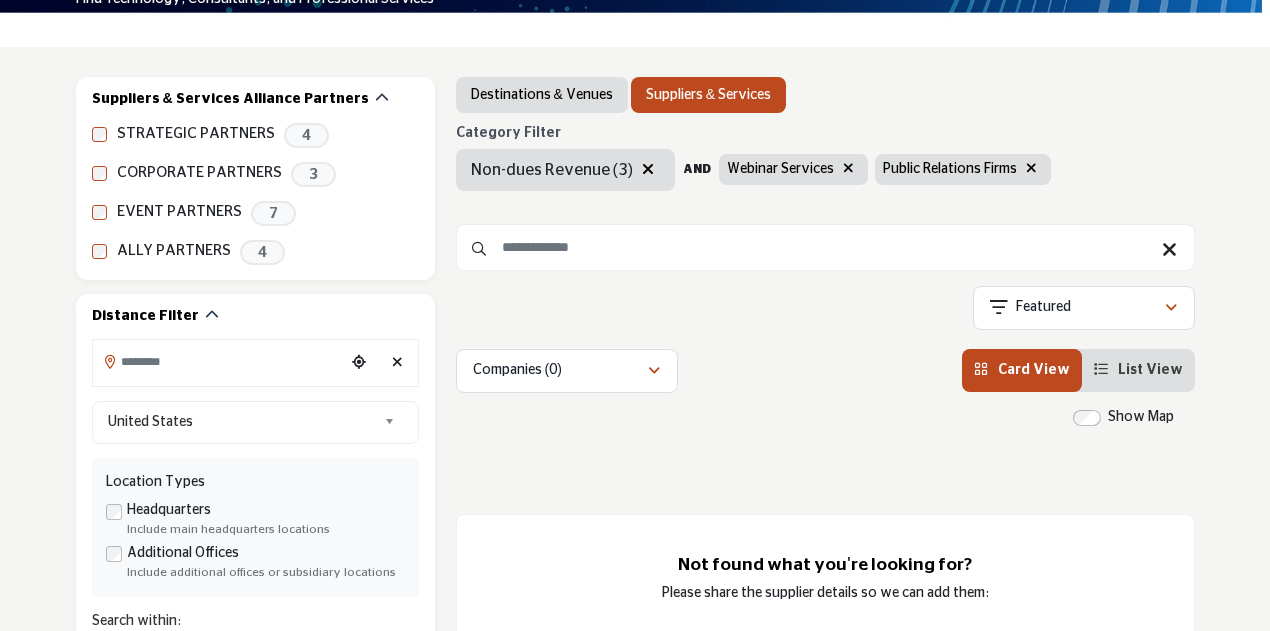 click at bounding box center [848, 168] 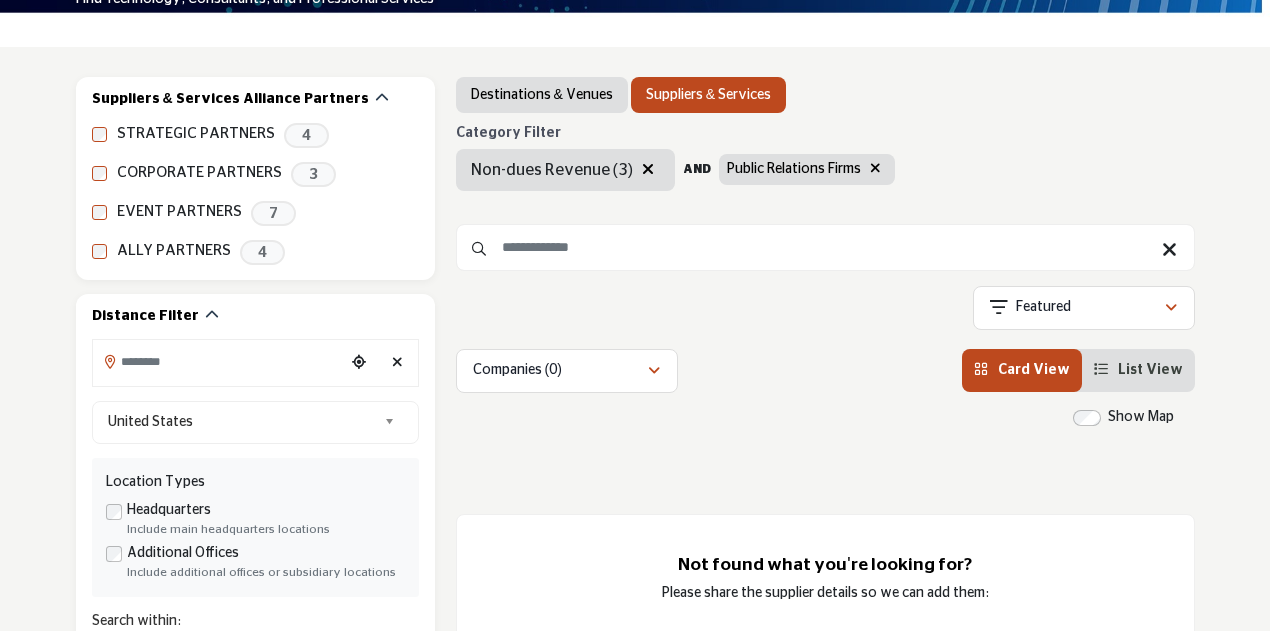 click at bounding box center (875, 169) 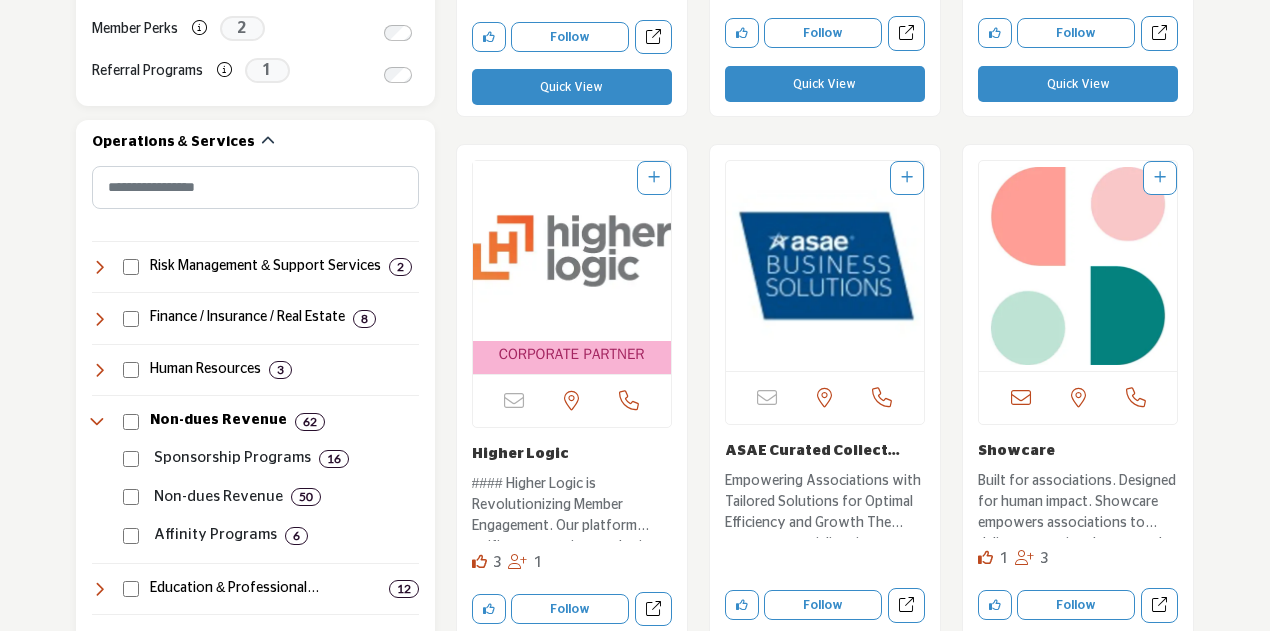 scroll, scrollTop: 1200, scrollLeft: 0, axis: vertical 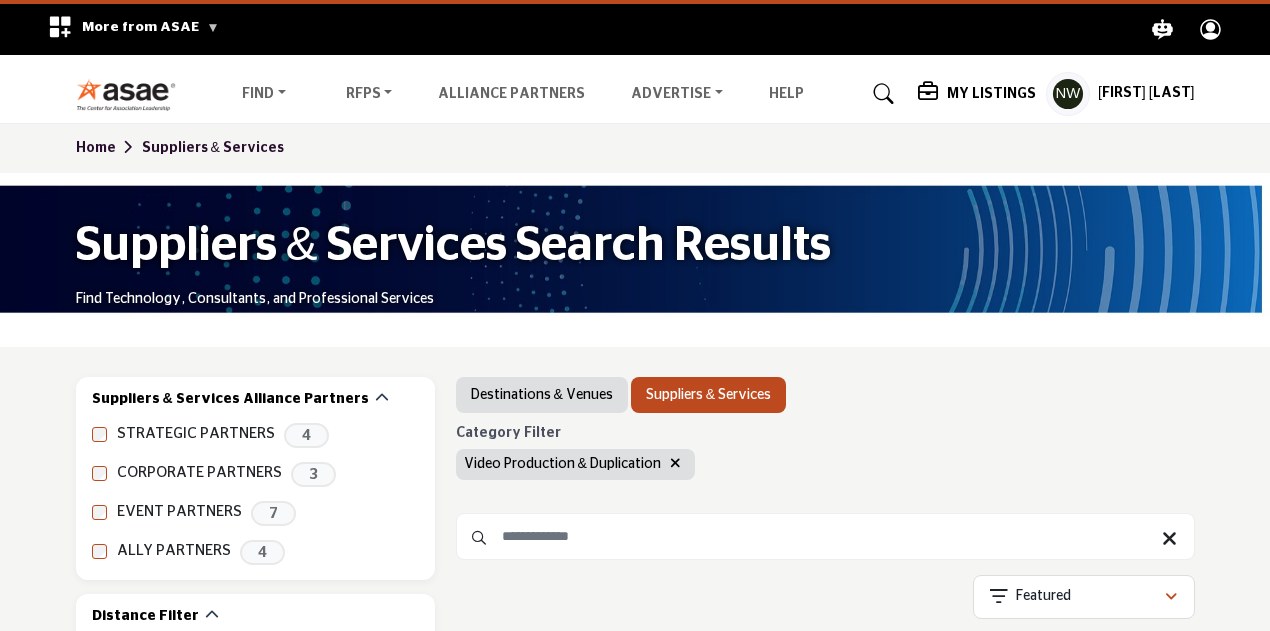 click on "Home" at bounding box center (109, 148) 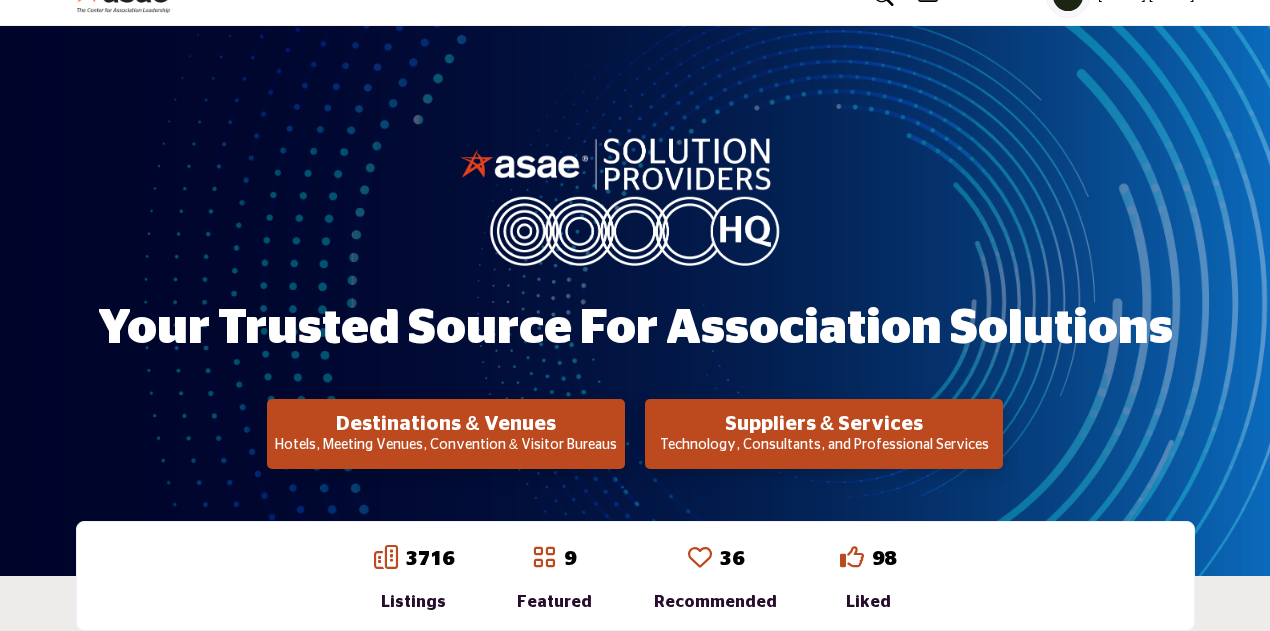 scroll, scrollTop: 100, scrollLeft: 0, axis: vertical 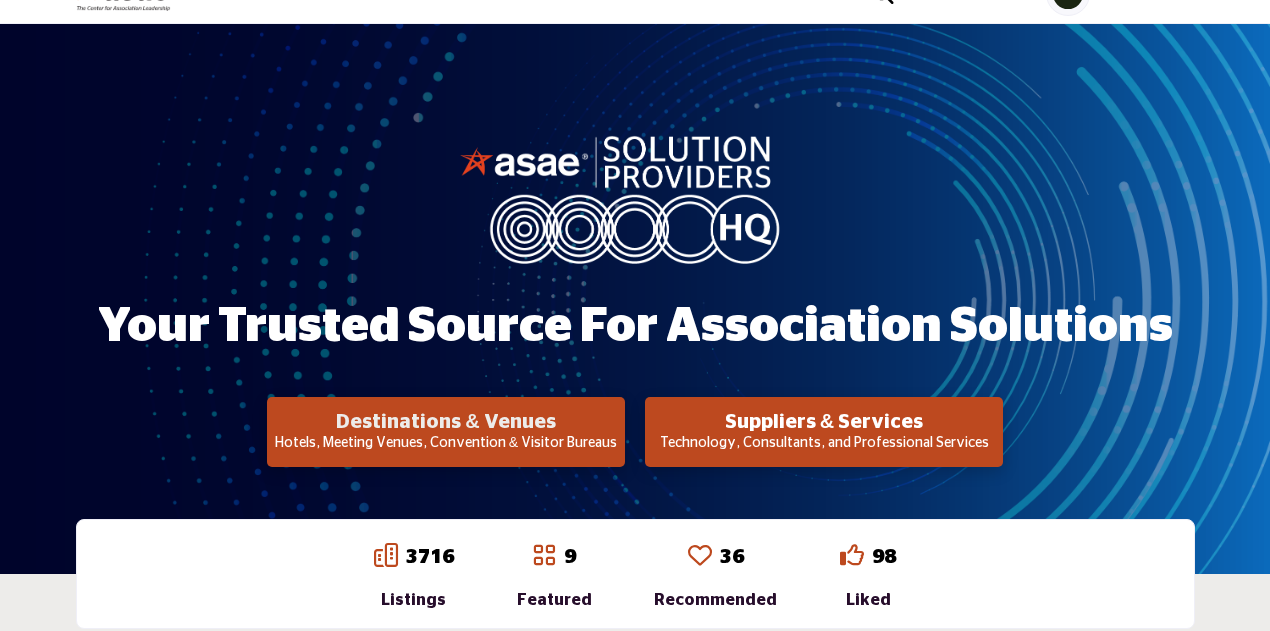 click on "Destinations & Venues" at bounding box center (446, 422) 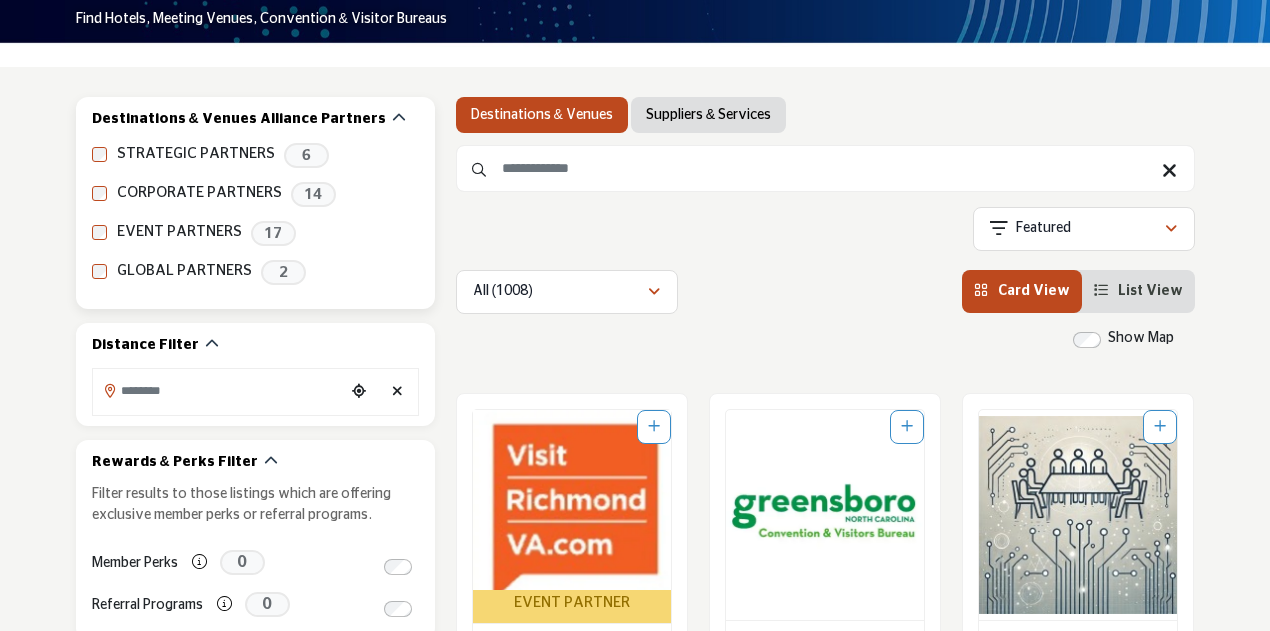 scroll, scrollTop: 400, scrollLeft: 0, axis: vertical 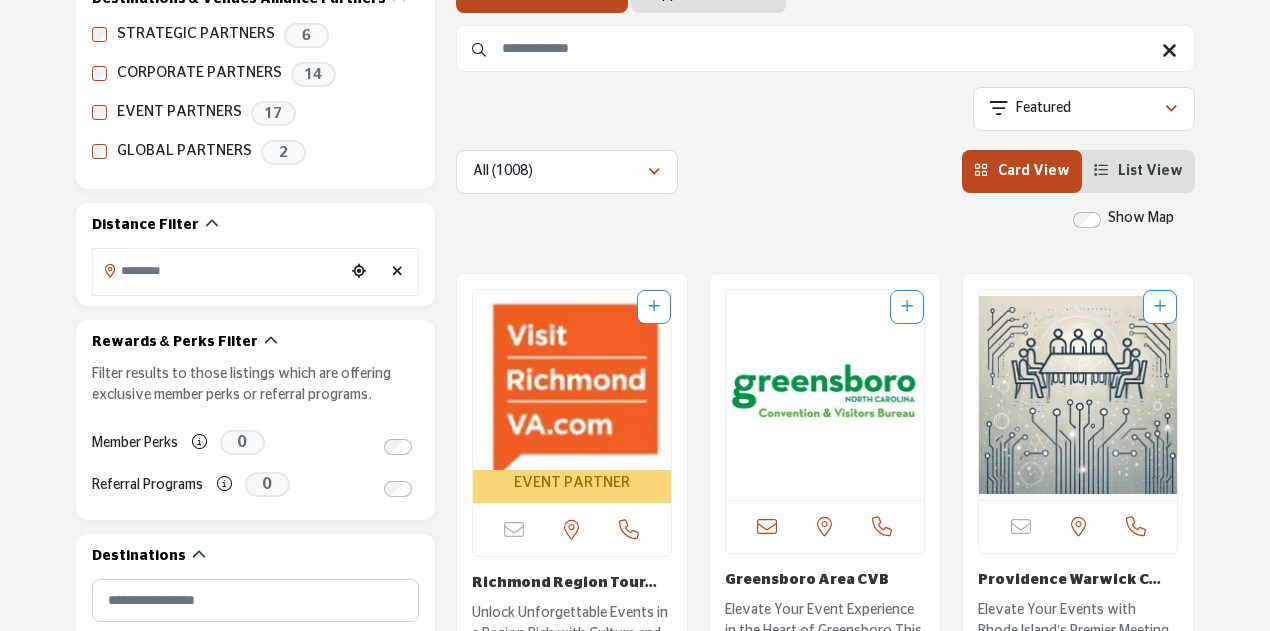 click on "List View" at bounding box center (1138, 171) 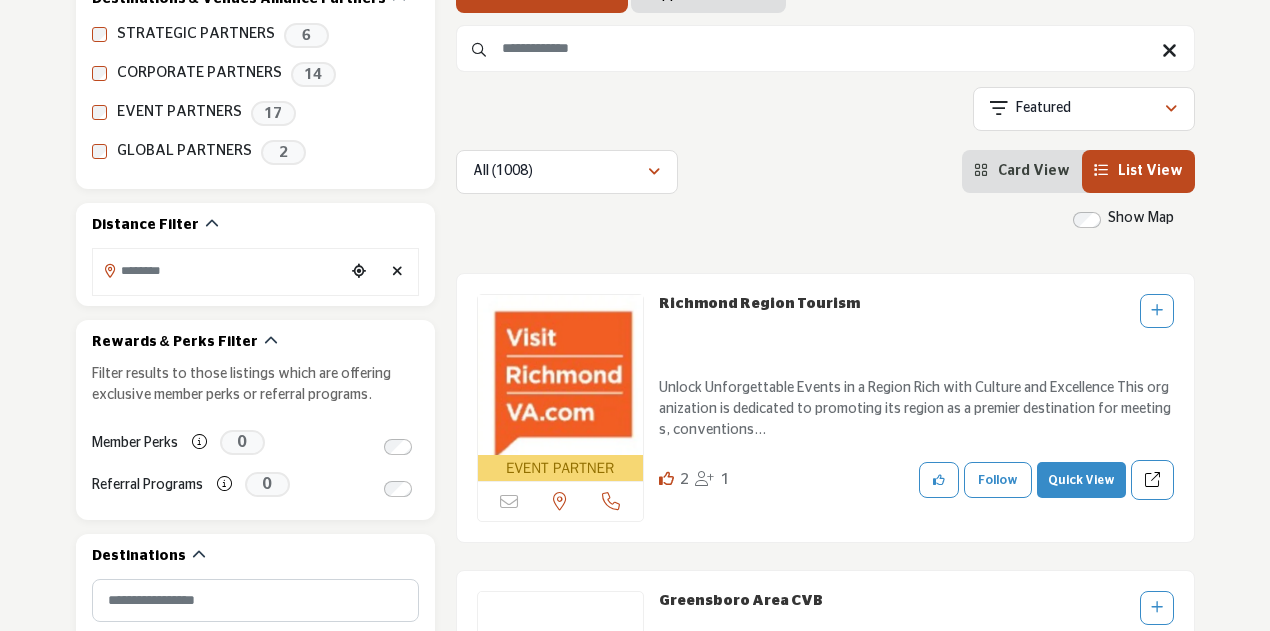 click on "Card View" at bounding box center [1034, 171] 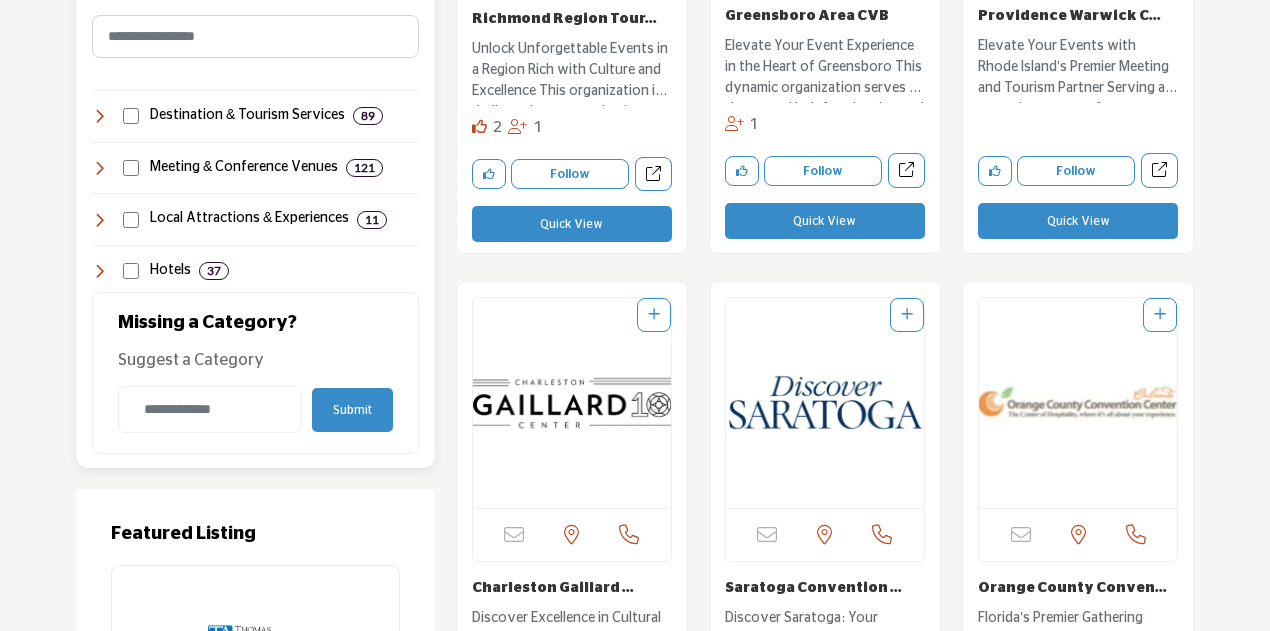 scroll, scrollTop: 1000, scrollLeft: 0, axis: vertical 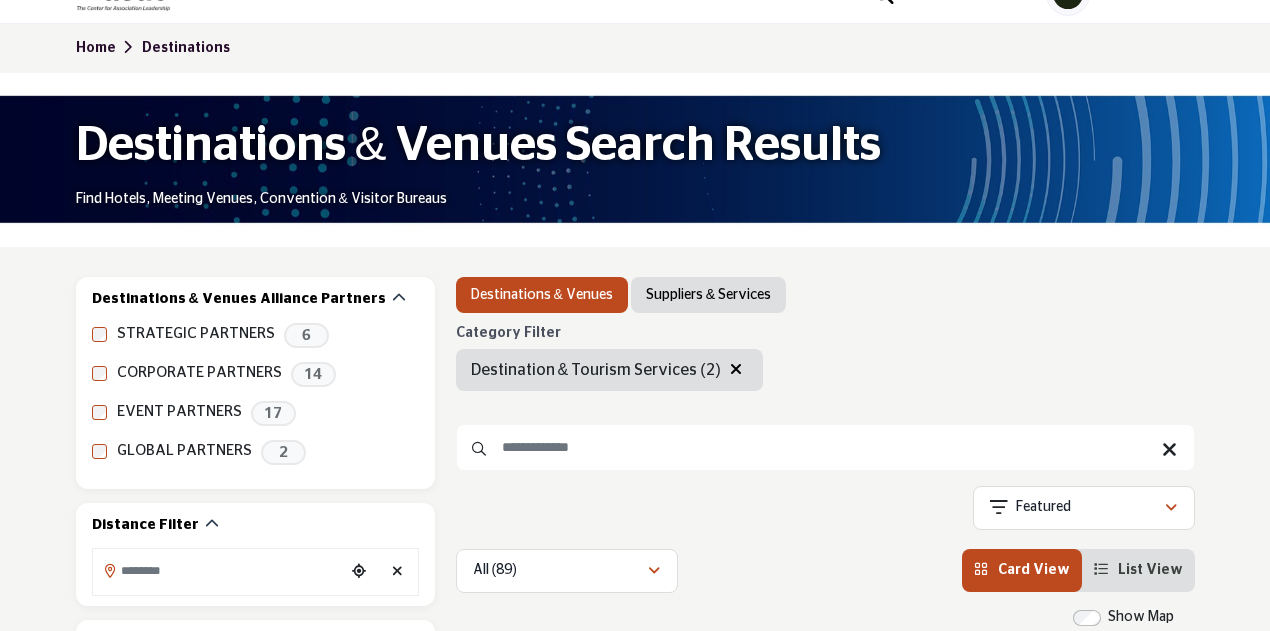 click at bounding box center (825, 447) 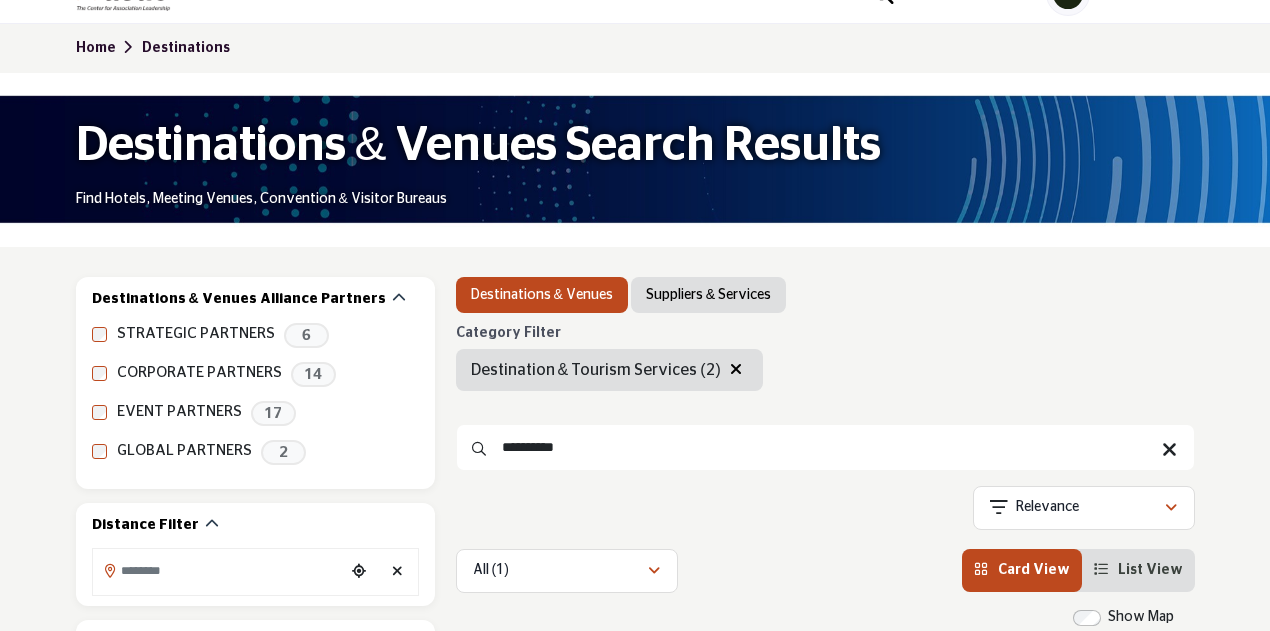 type on "**********" 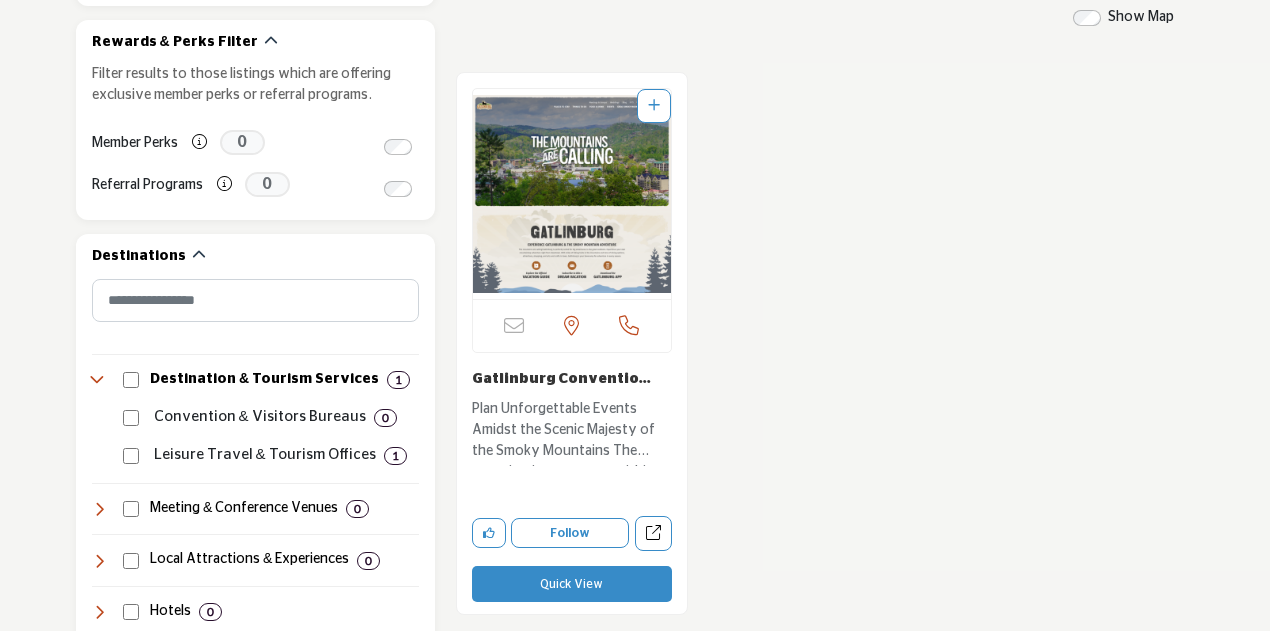 scroll, scrollTop: 400, scrollLeft: 0, axis: vertical 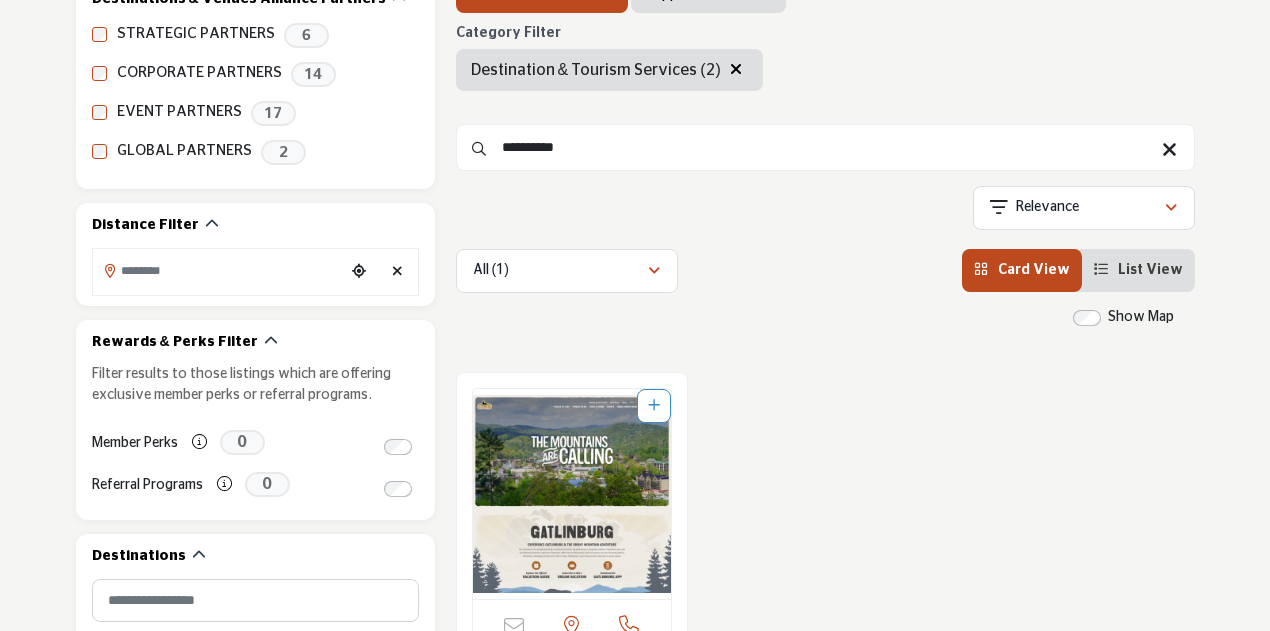 click at bounding box center (1169, 151) 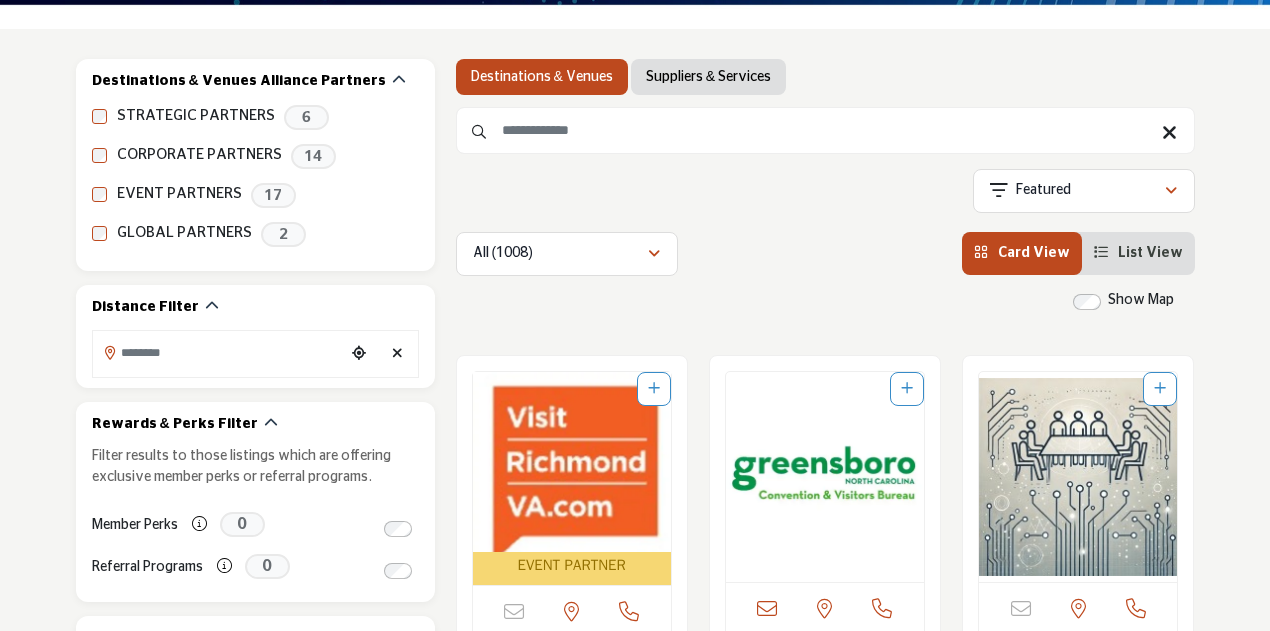 scroll, scrollTop: 300, scrollLeft: 0, axis: vertical 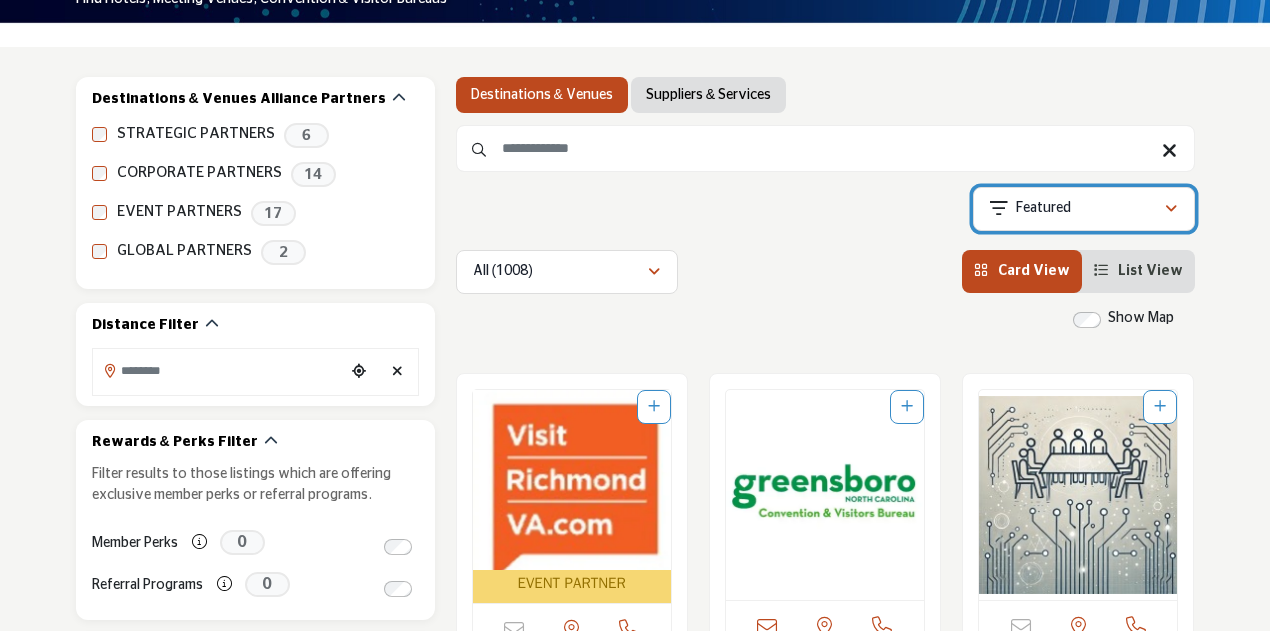 click on "Featured" at bounding box center (1084, 209) 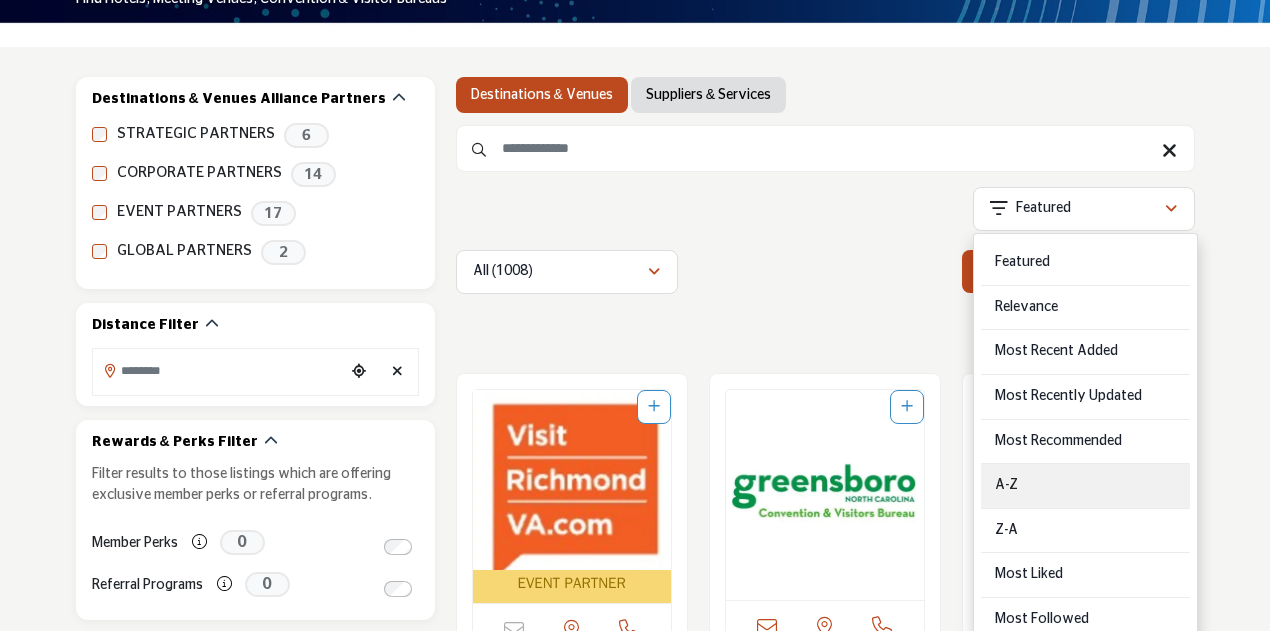 click on "A-Z" at bounding box center (1085, 486) 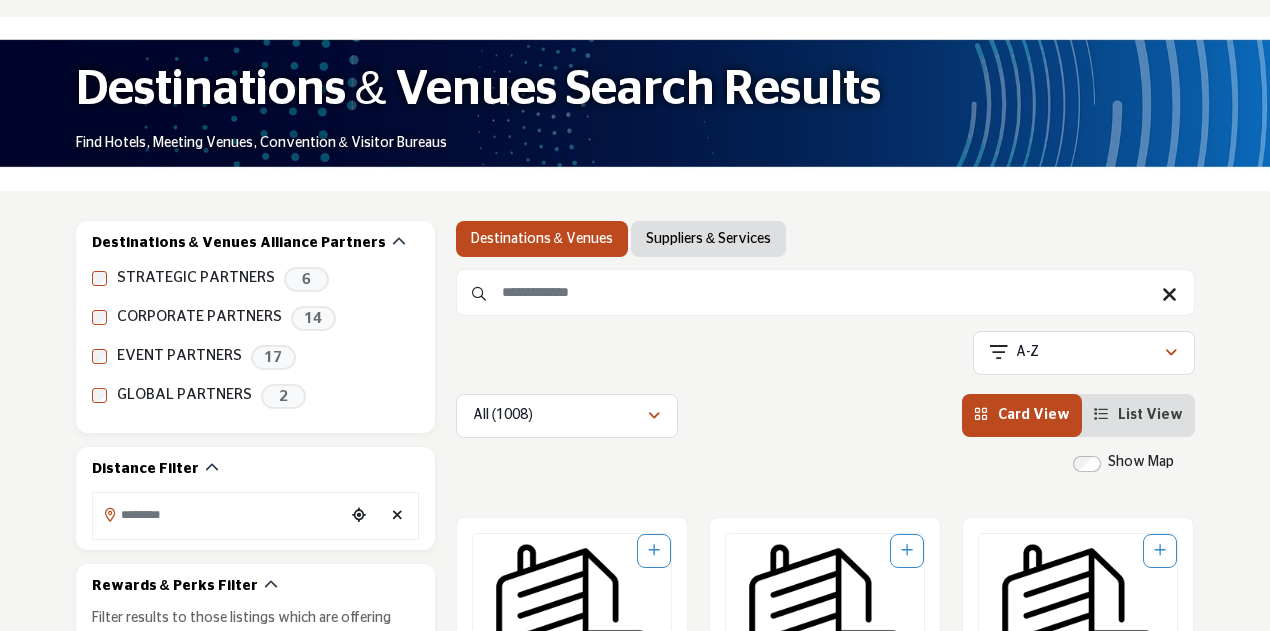 scroll, scrollTop: 0, scrollLeft: 0, axis: both 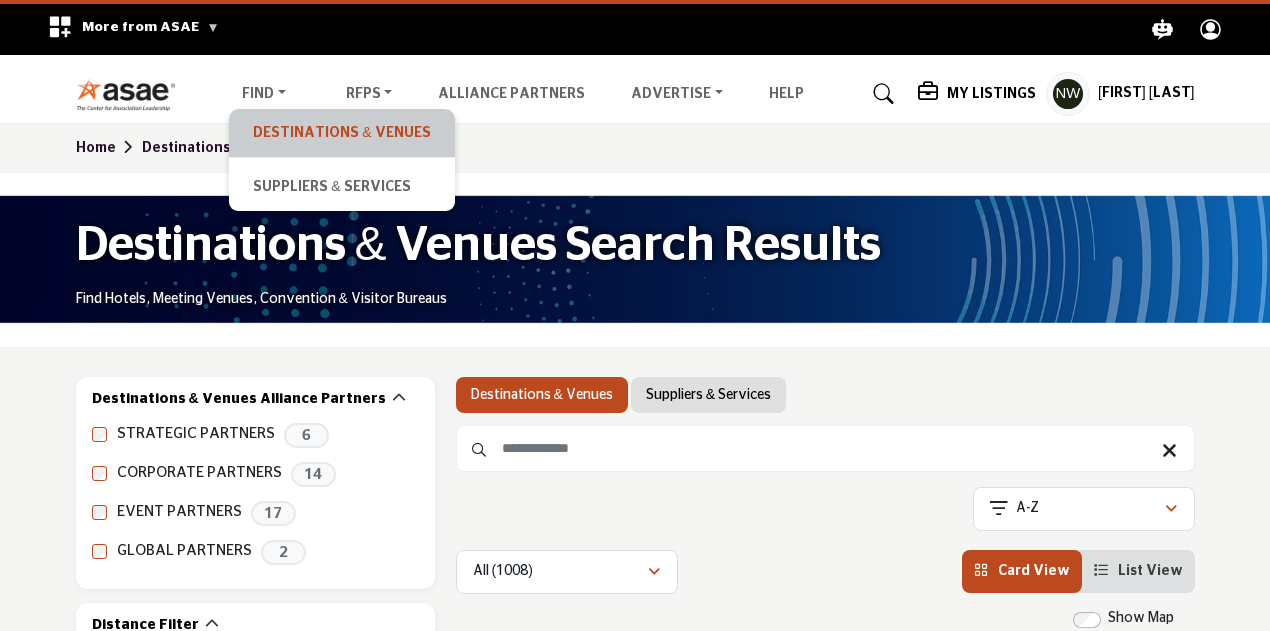 click on "Destinations & Venues" at bounding box center (341, 133) 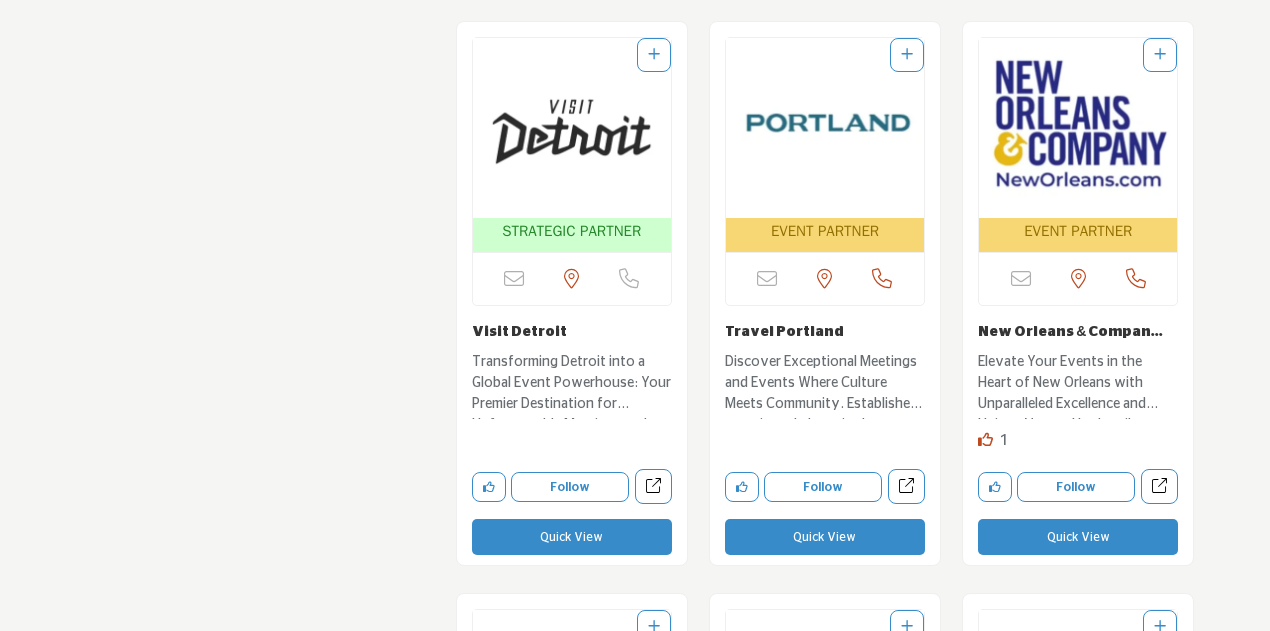 scroll, scrollTop: 5800, scrollLeft: 0, axis: vertical 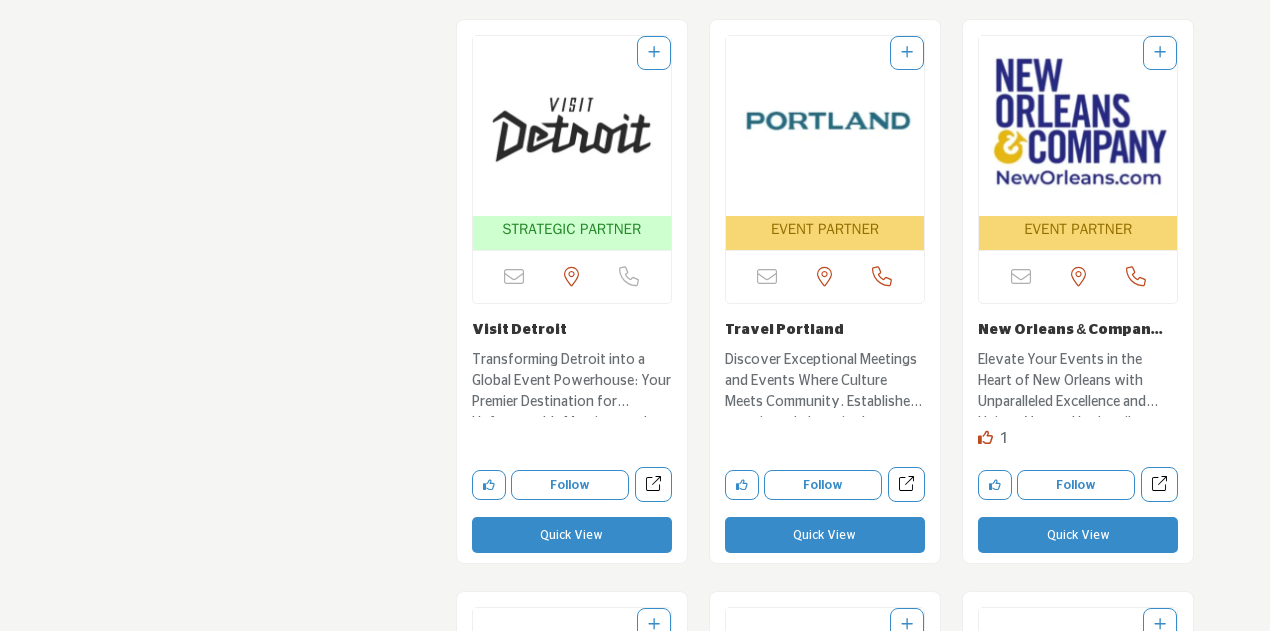 click at bounding box center (572, 126) 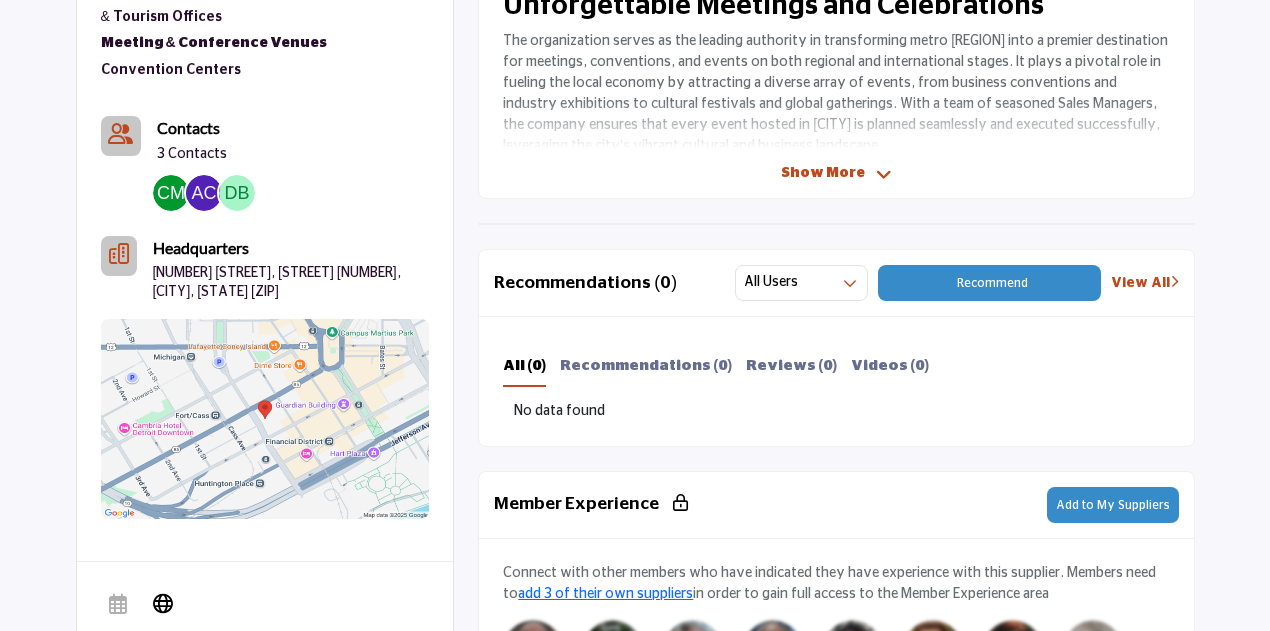 scroll, scrollTop: 800, scrollLeft: 0, axis: vertical 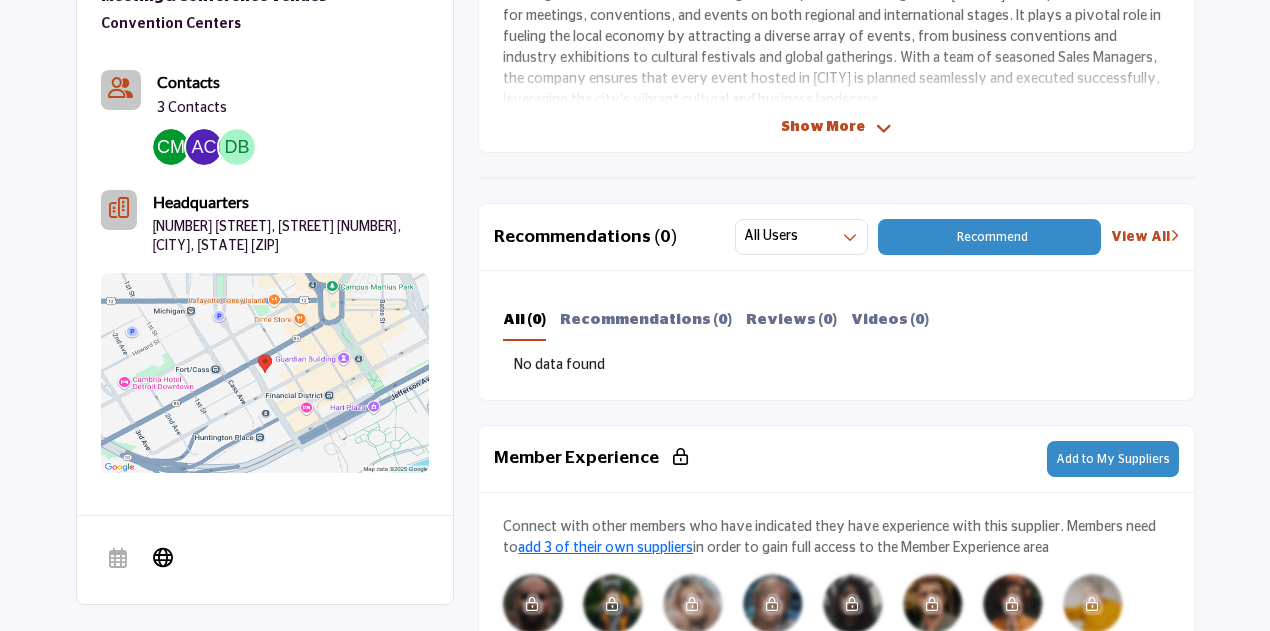 click on "Show More" at bounding box center (823, 127) 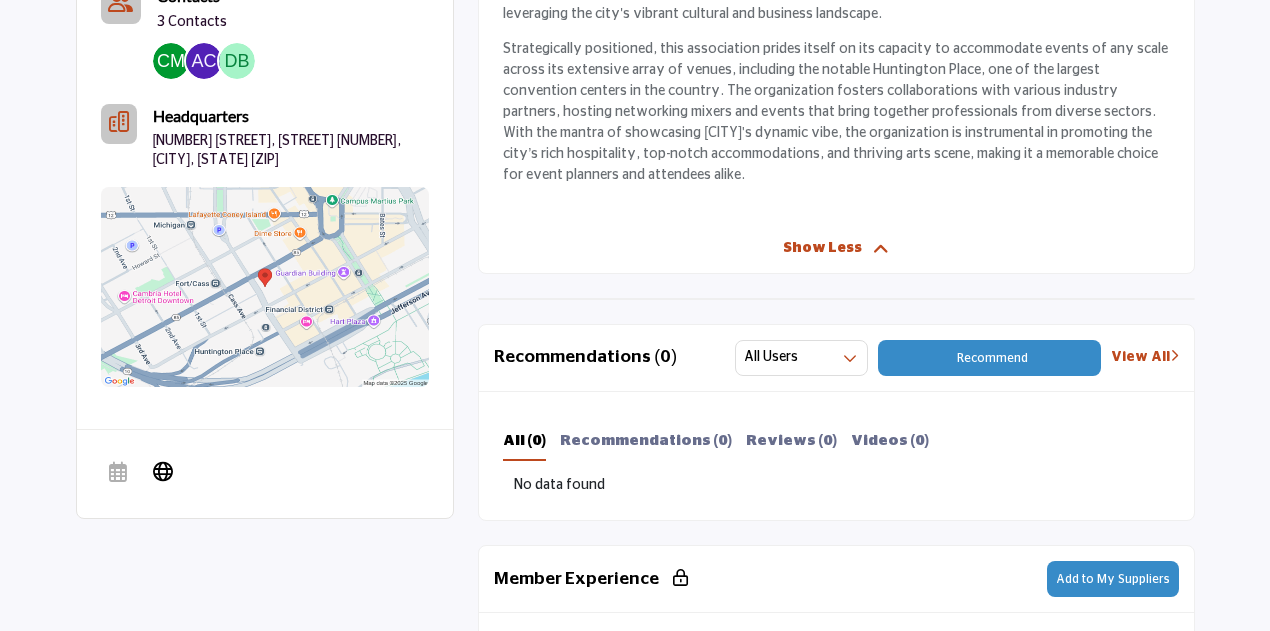 scroll, scrollTop: 1000, scrollLeft: 0, axis: vertical 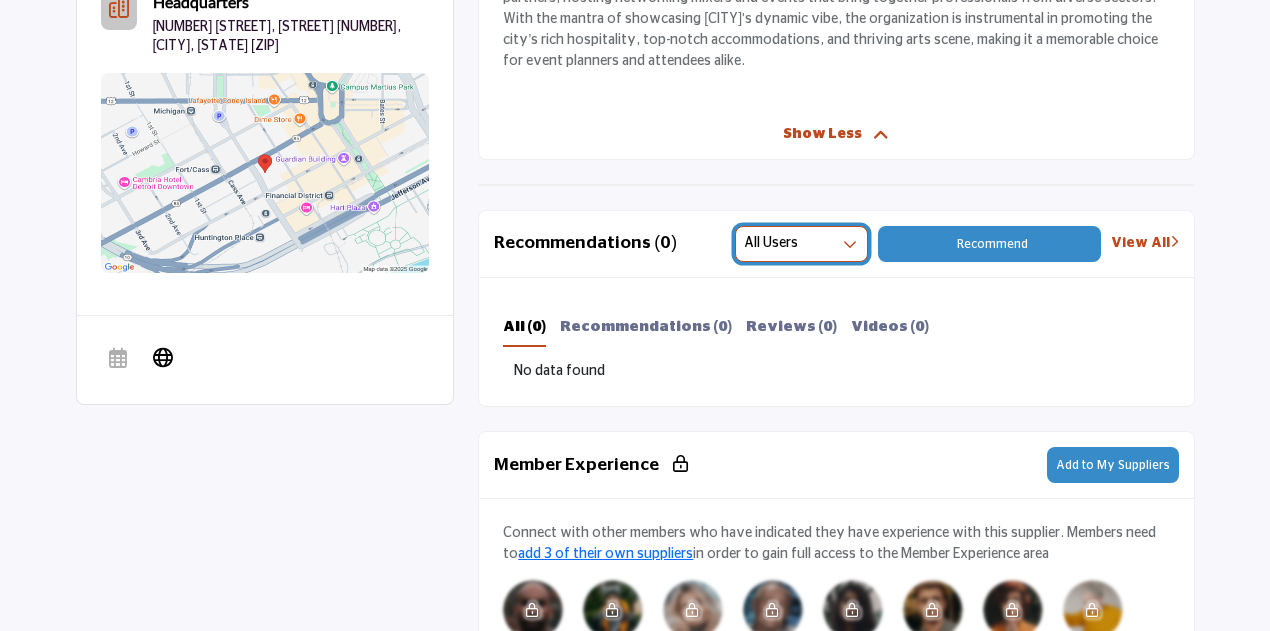 click at bounding box center [850, 244] 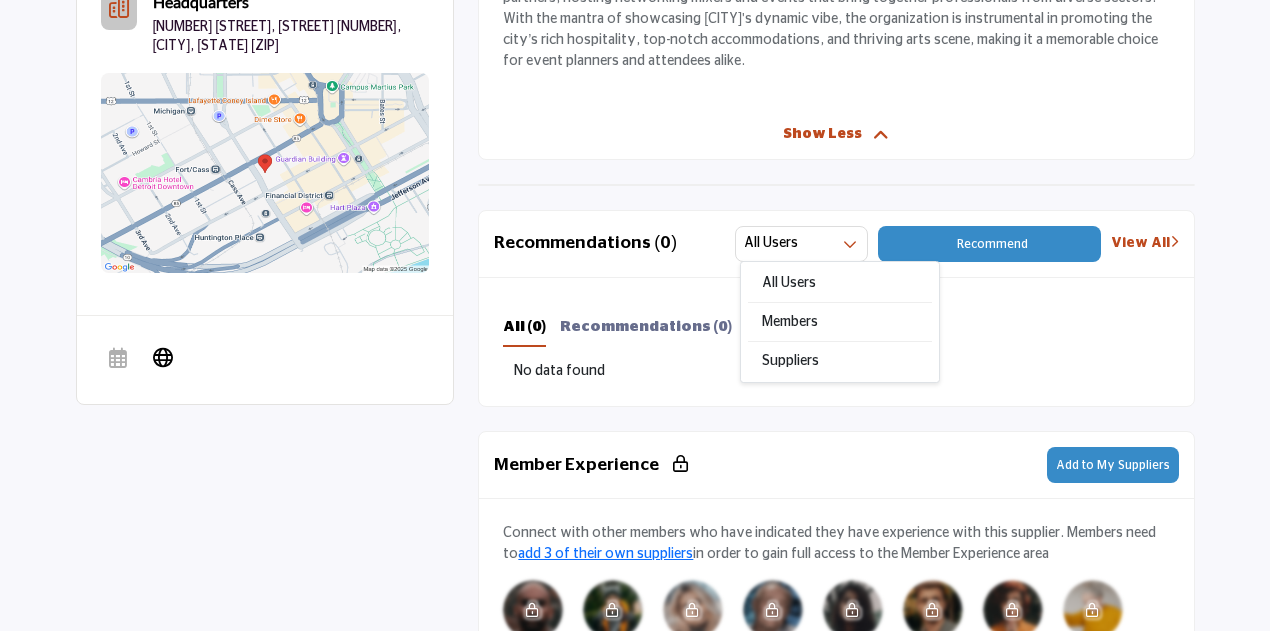 click on "View All" at bounding box center (1145, 243) 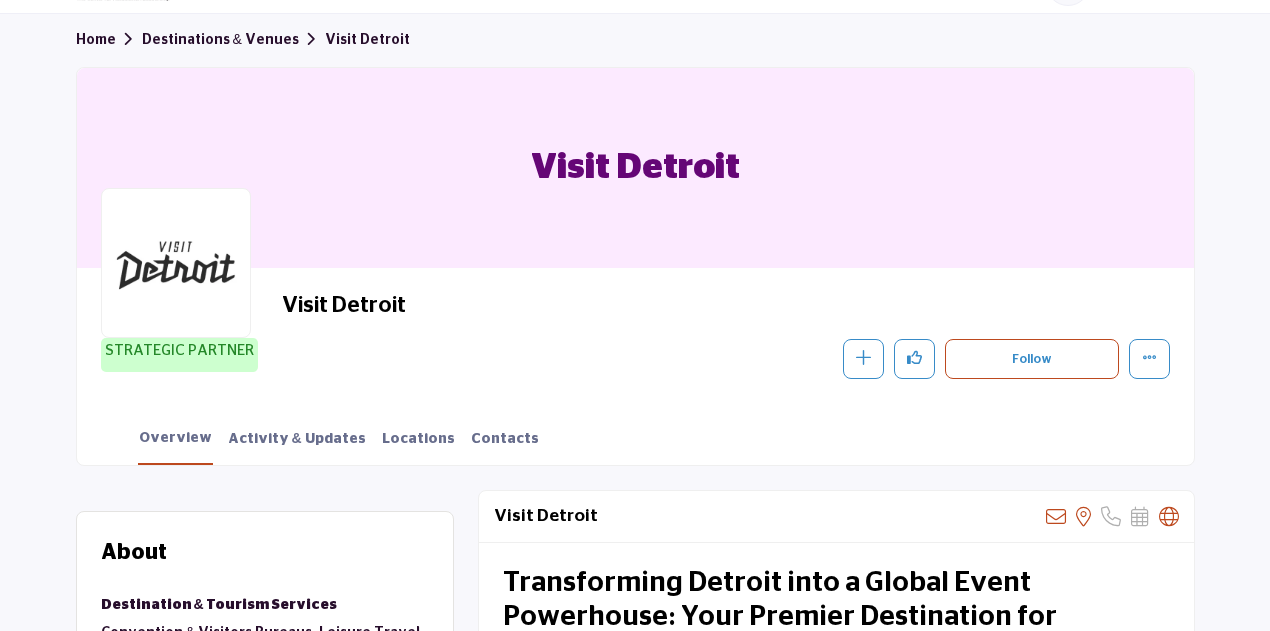 scroll, scrollTop: 200, scrollLeft: 0, axis: vertical 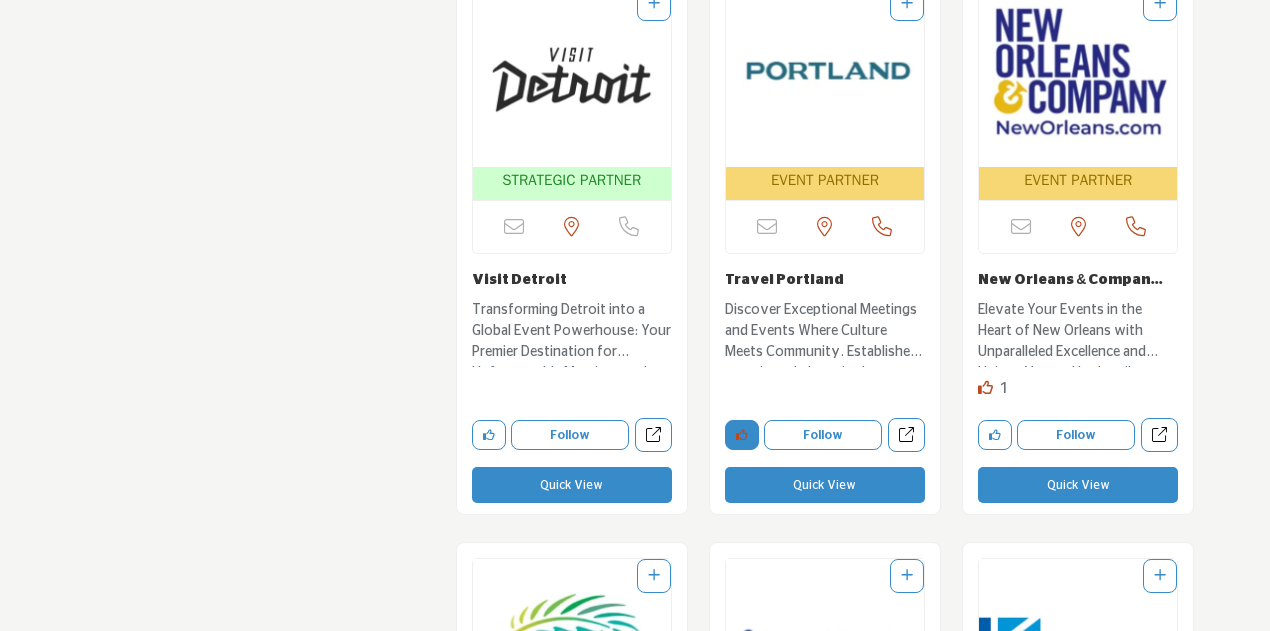 click at bounding box center (742, 435) 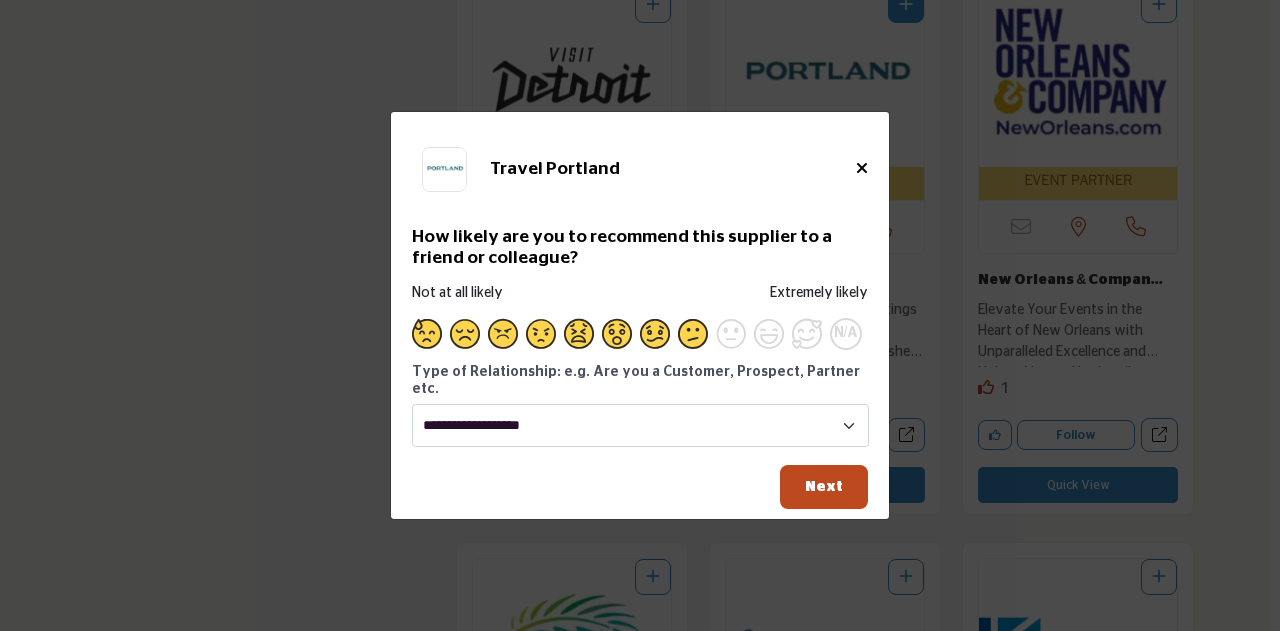click at bounding box center (693, 334) 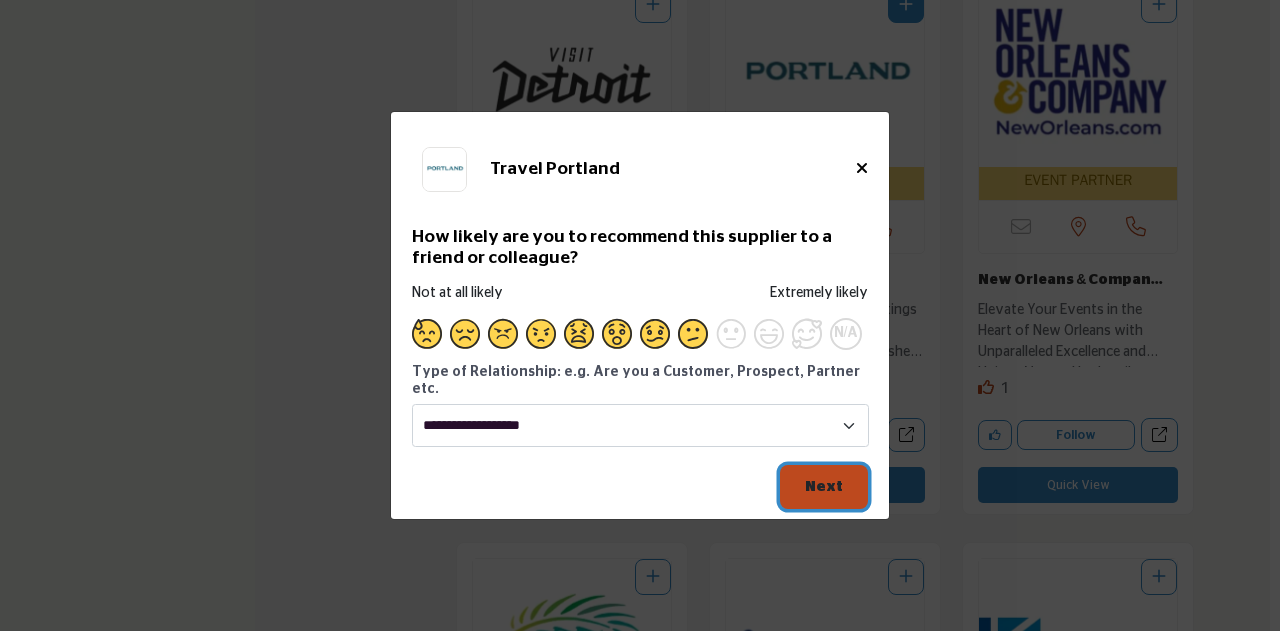 click on "Next" at bounding box center [824, 486] 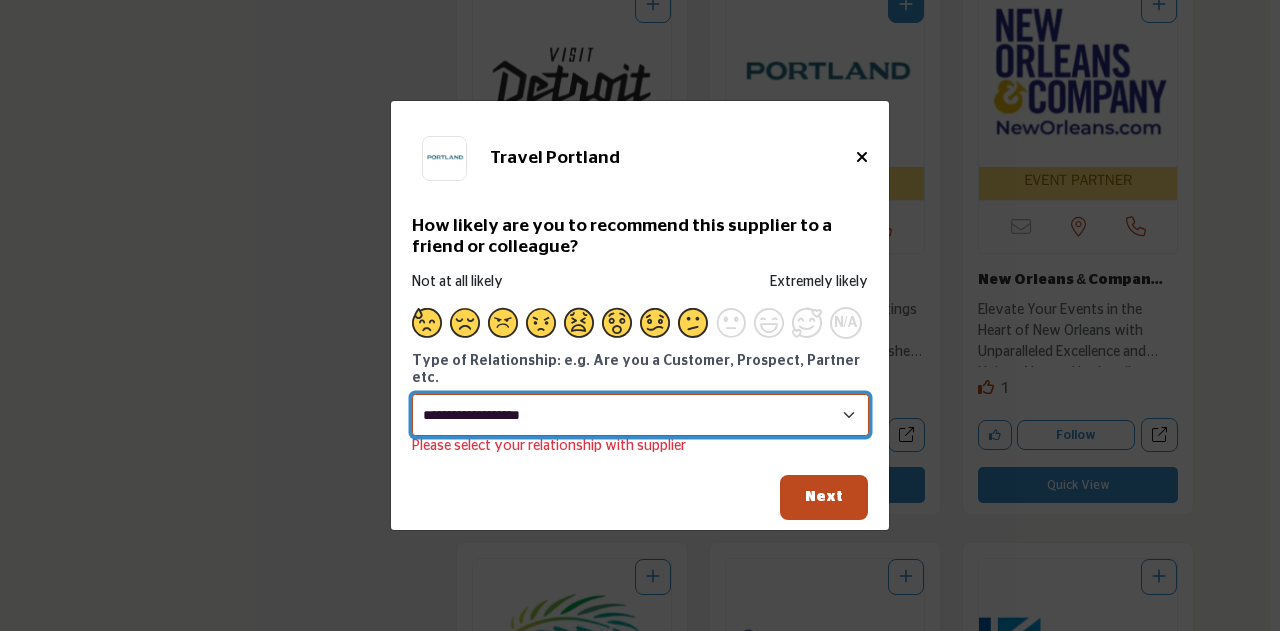 click on "**********" at bounding box center (640, 415) 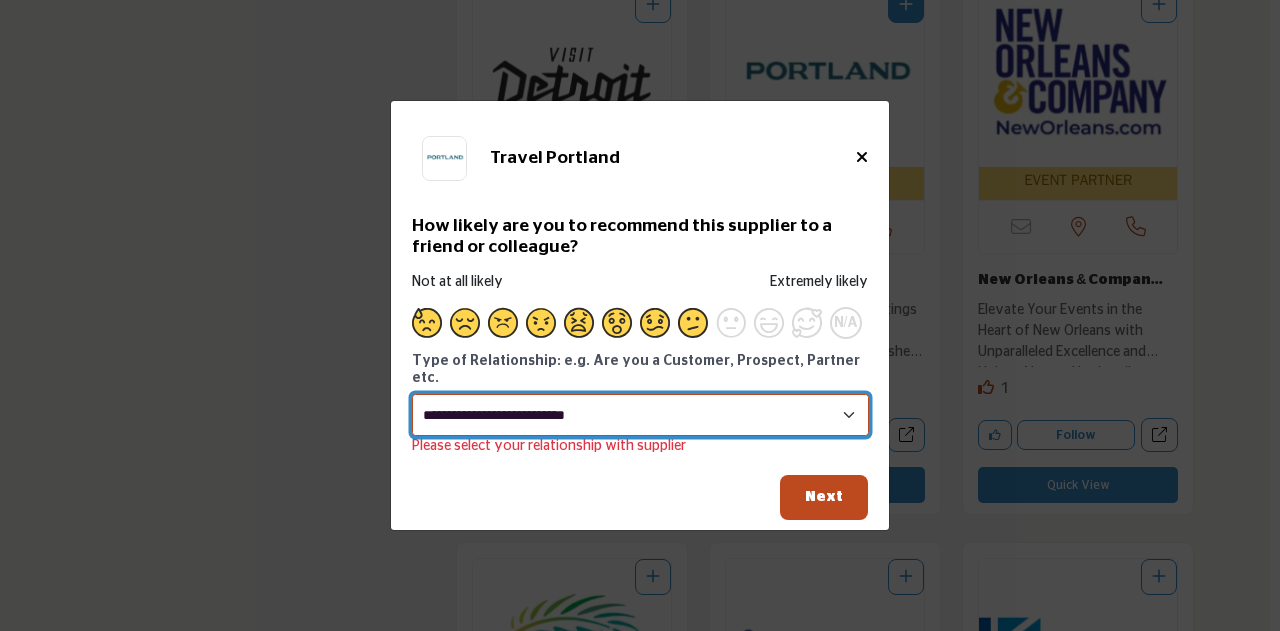click on "**********" at bounding box center (640, 415) 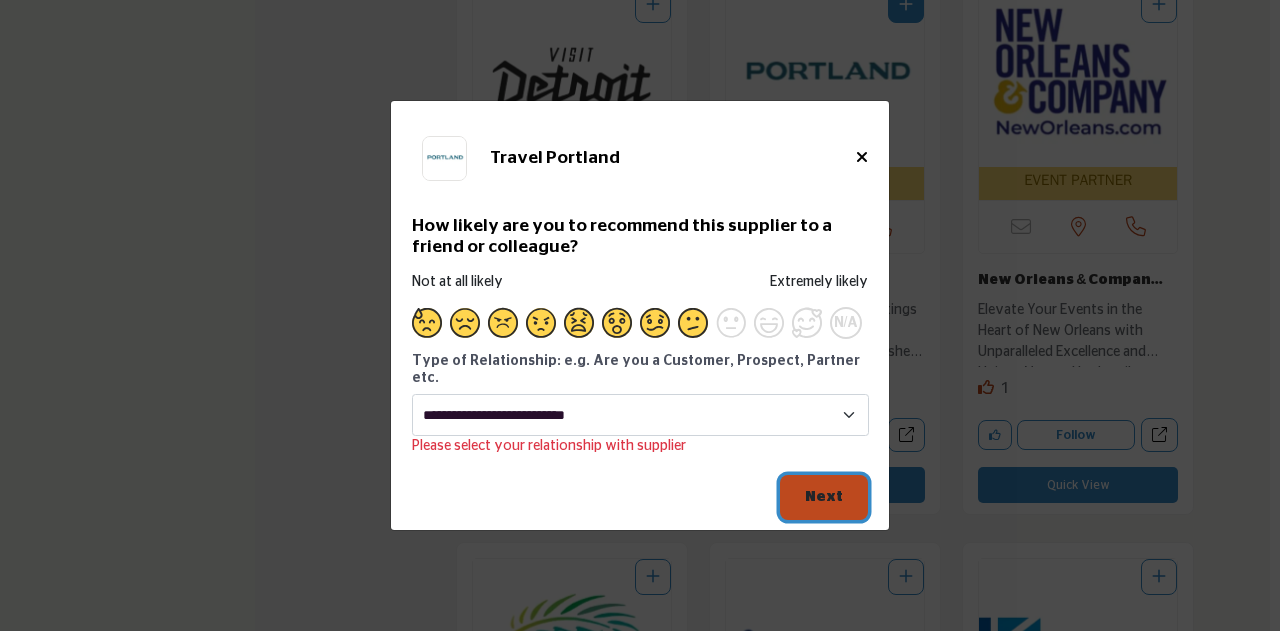 click on "Next" at bounding box center [824, 496] 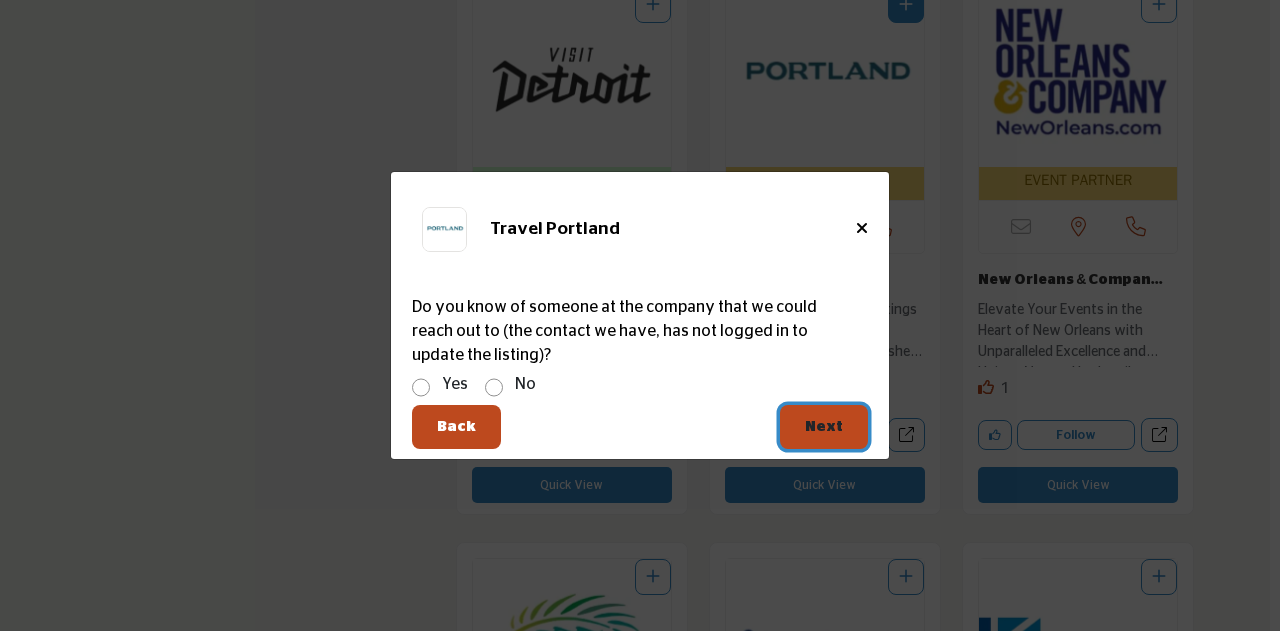 click on "Next" at bounding box center (824, 426) 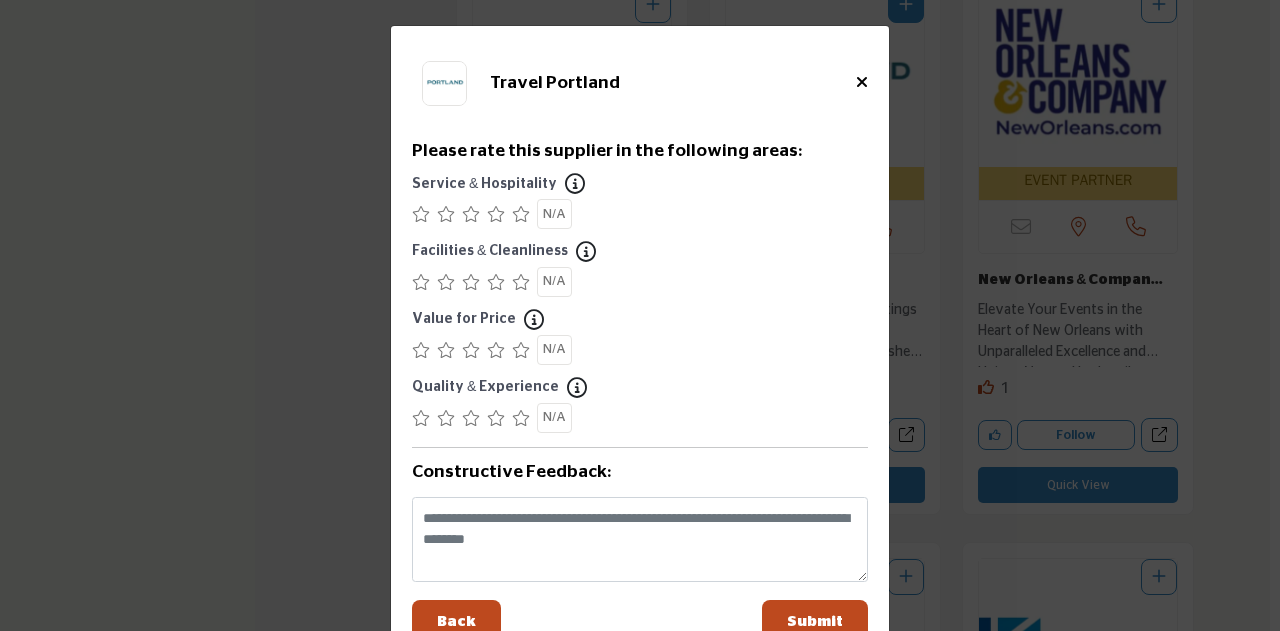 click on "Travel Portland" at bounding box center (673, 83) 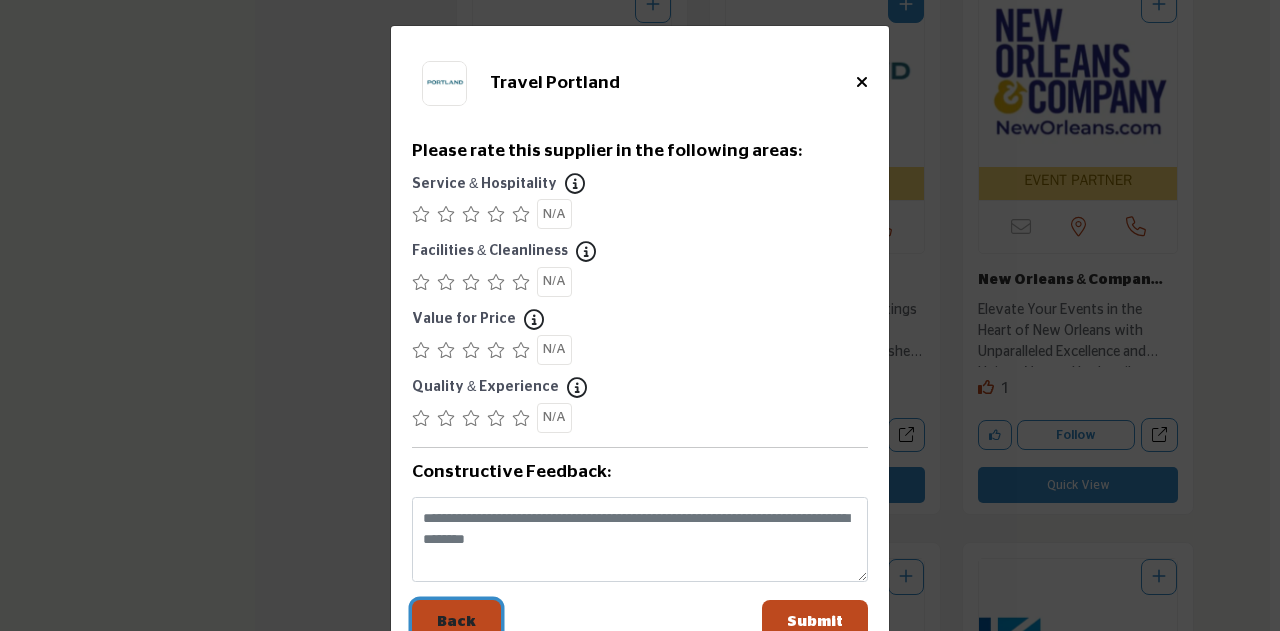 click on "Back" at bounding box center (456, 622) 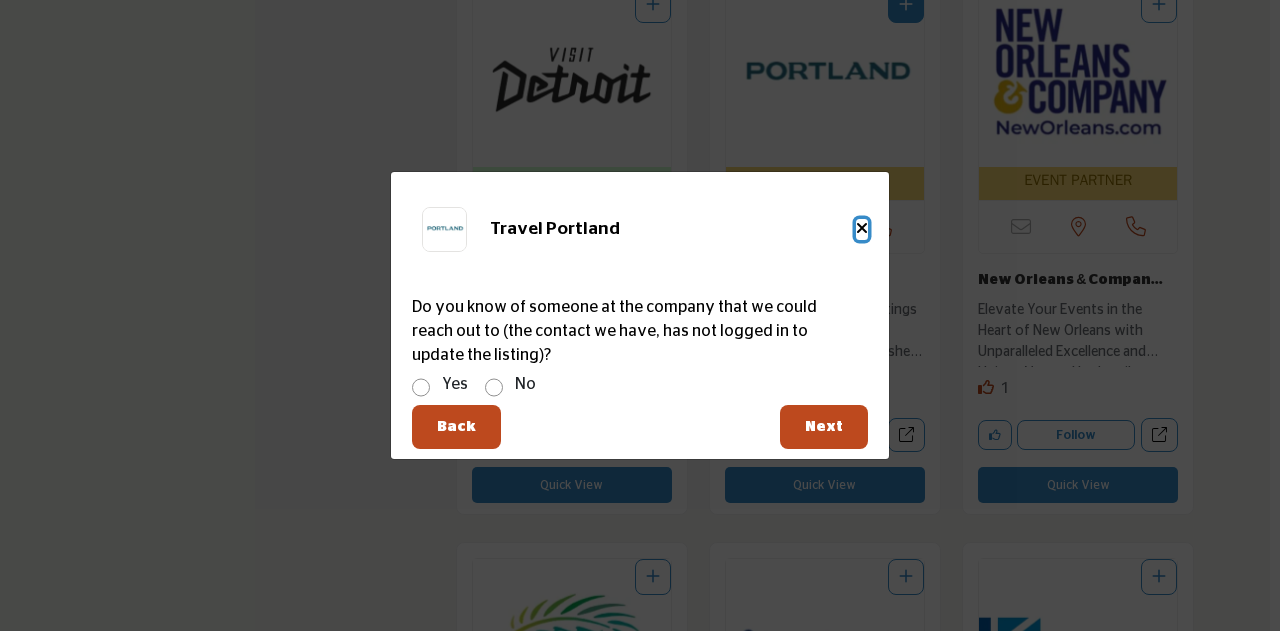 click at bounding box center [862, 228] 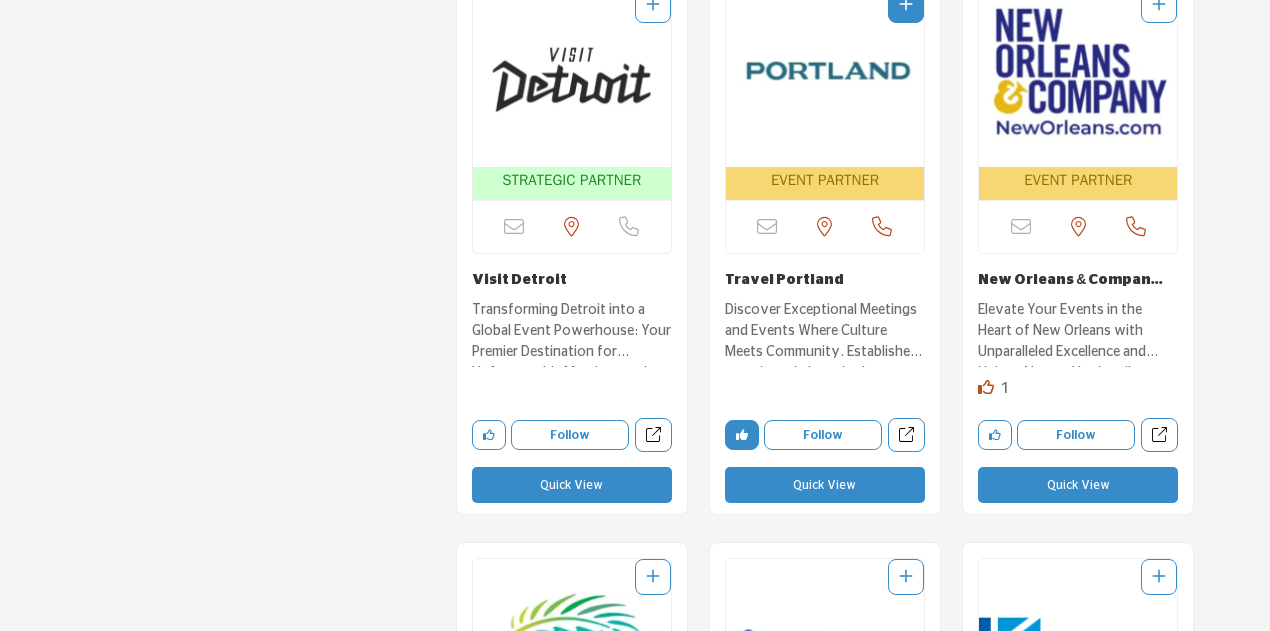click at bounding box center (1078, 77) 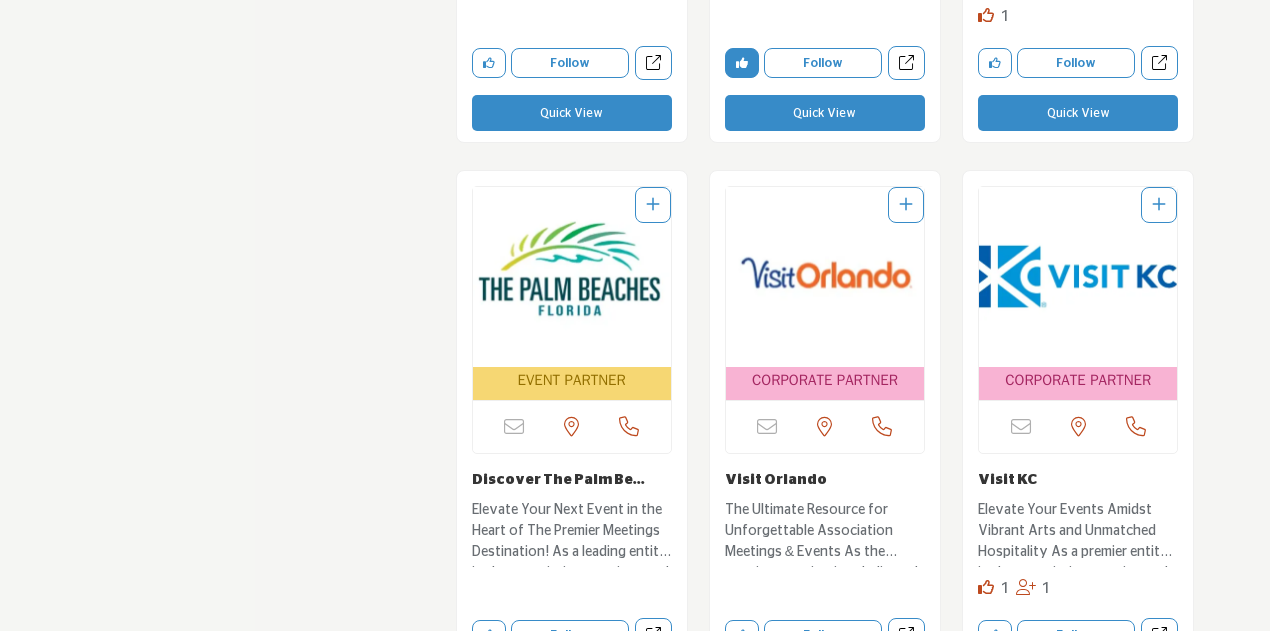 scroll, scrollTop: 6272, scrollLeft: 0, axis: vertical 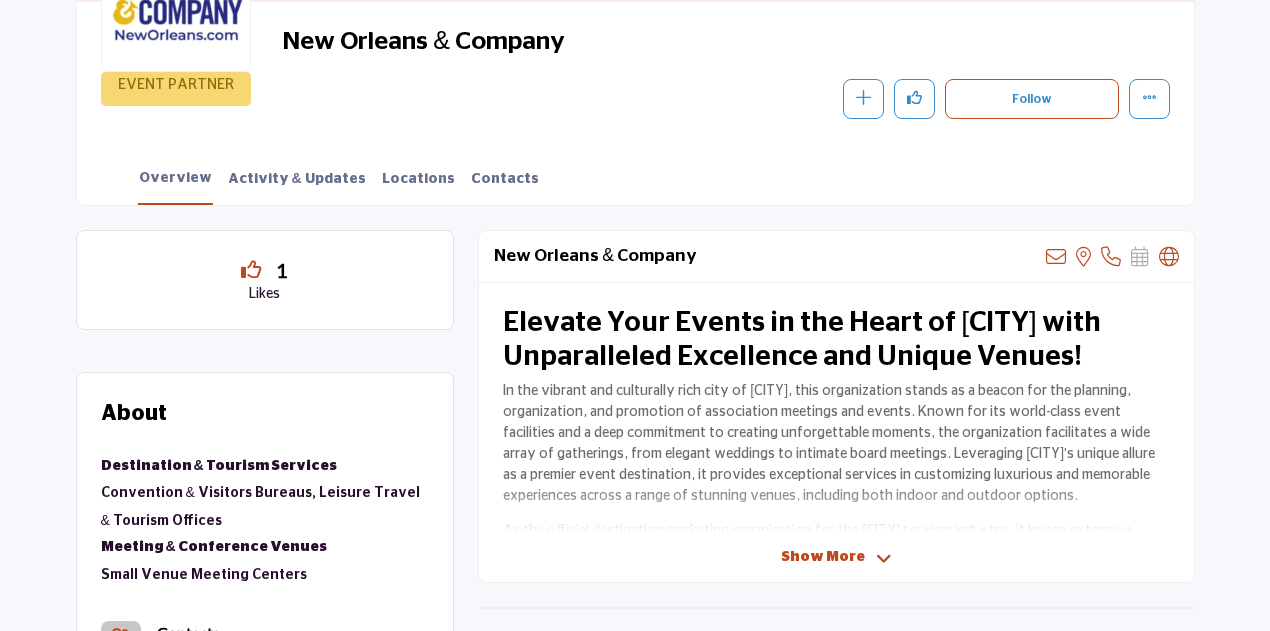 click on "Show More" at bounding box center (823, 557) 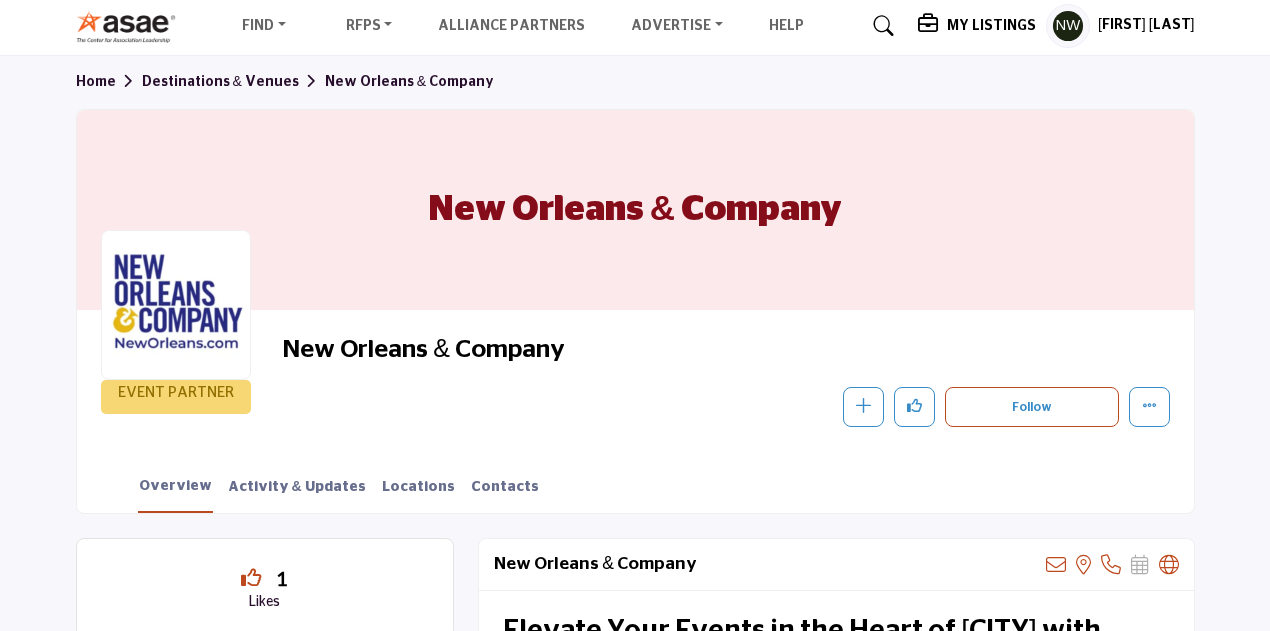scroll, scrollTop: 400, scrollLeft: 0, axis: vertical 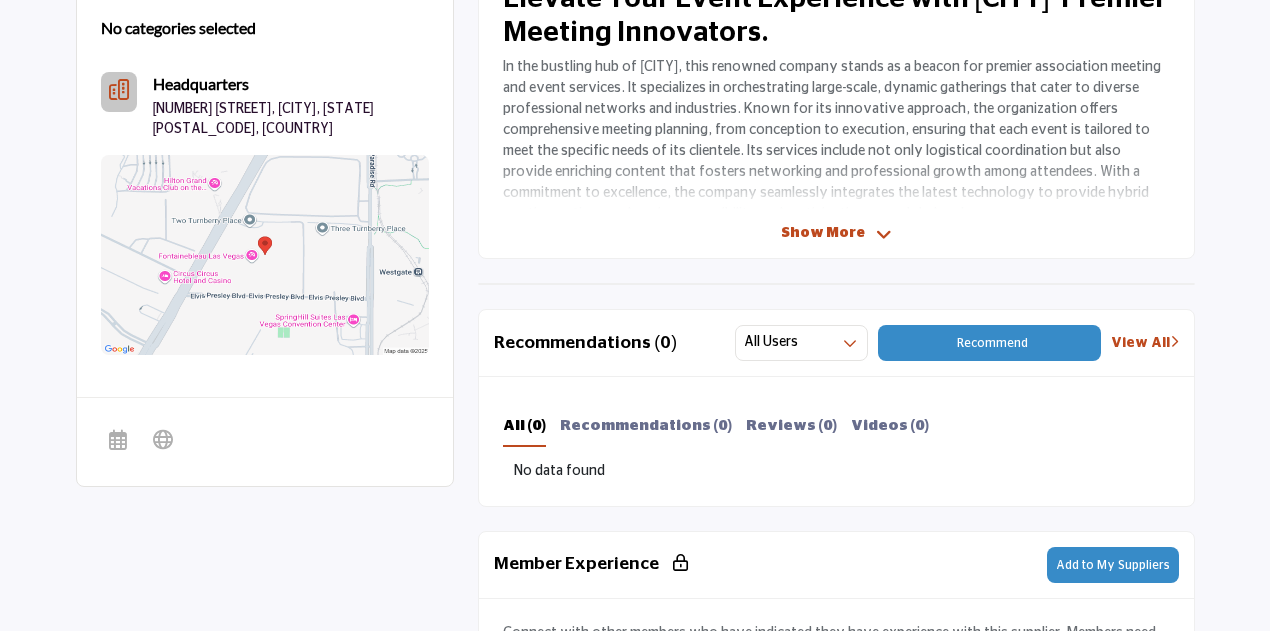 click on "Show More" at bounding box center [823, 233] 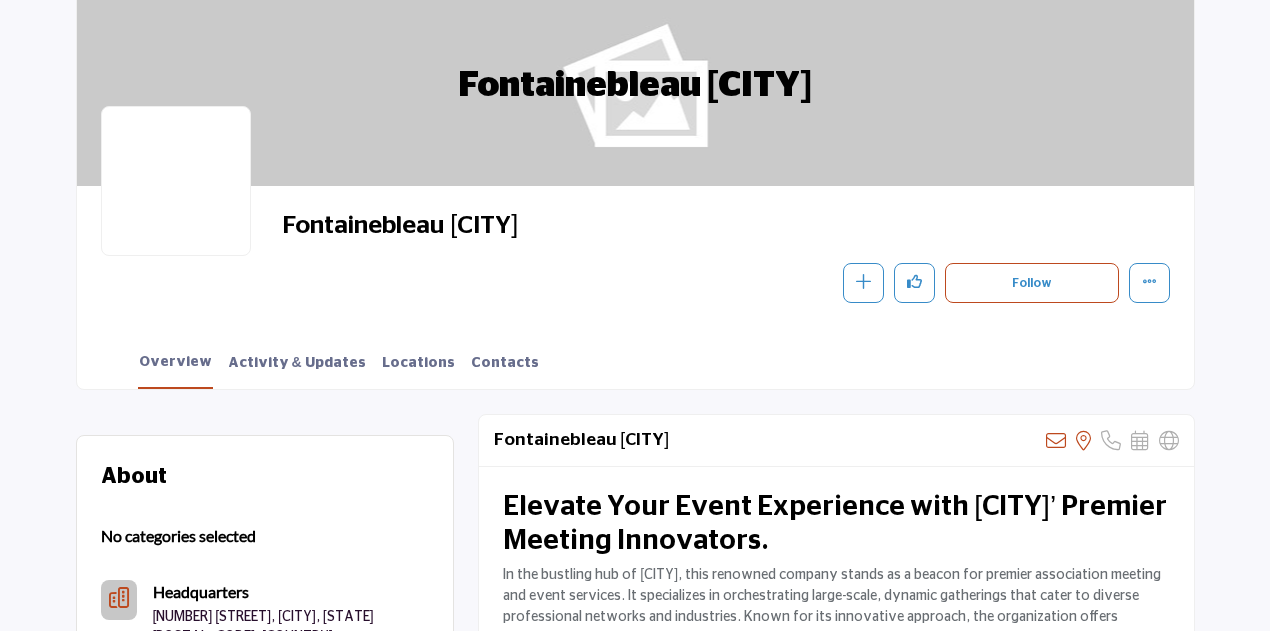scroll, scrollTop: 0, scrollLeft: 0, axis: both 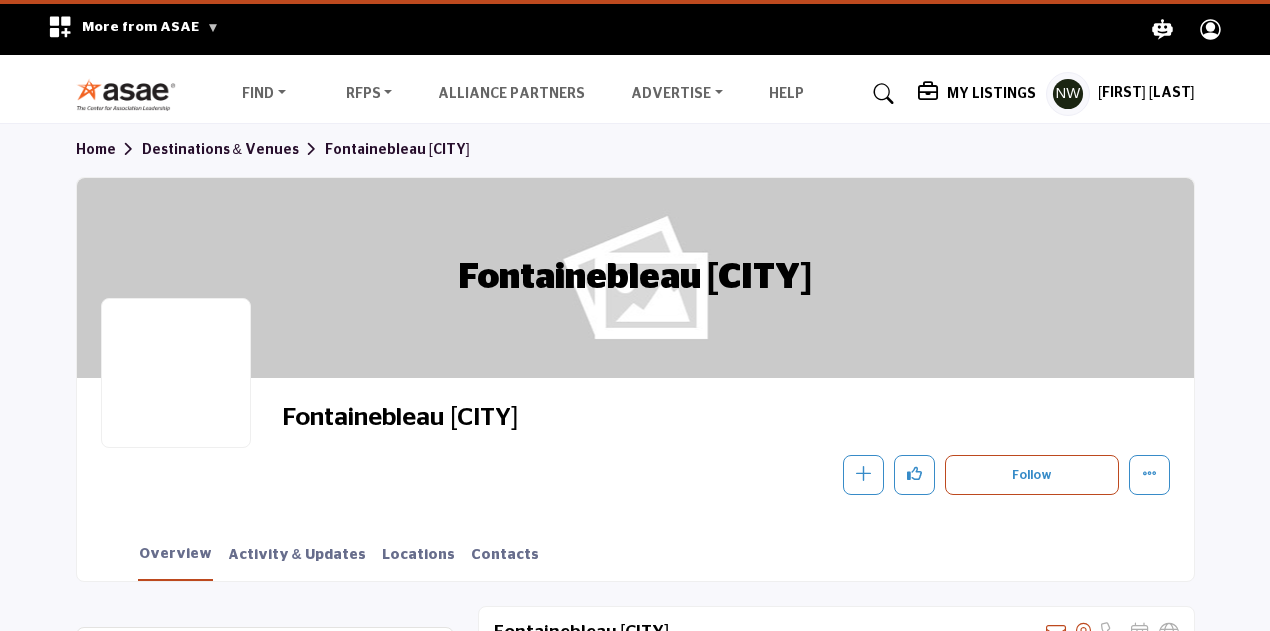 click on "Destinations & Venues" at bounding box center [233, 150] 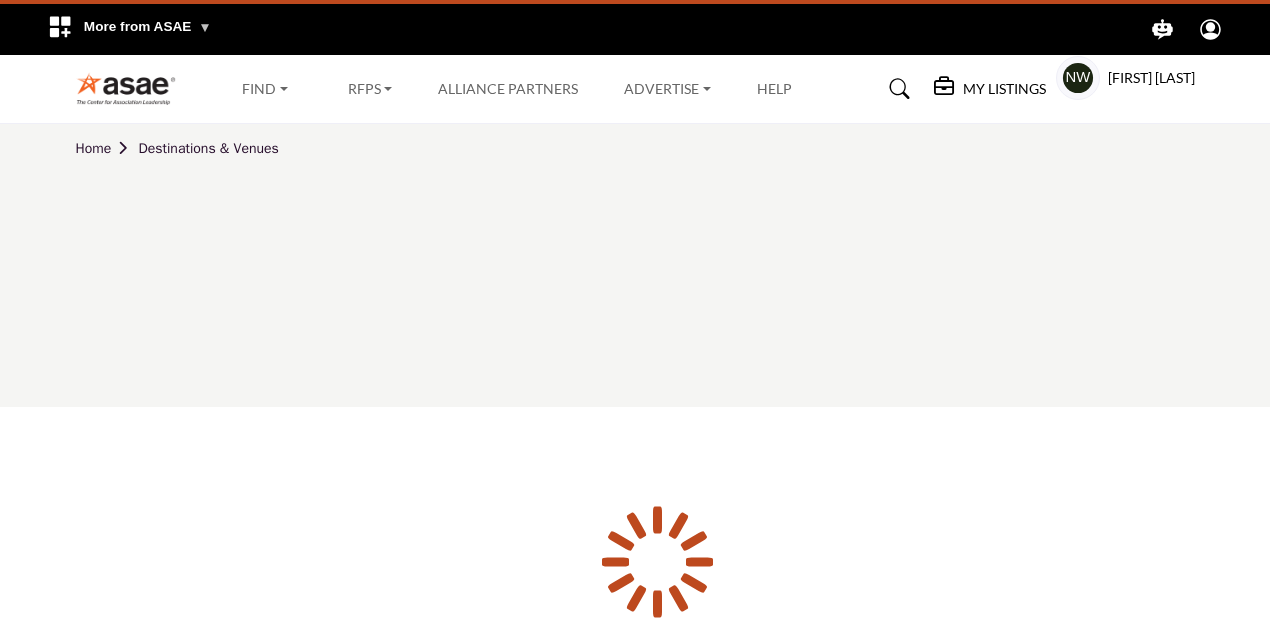 scroll, scrollTop: 0, scrollLeft: 0, axis: both 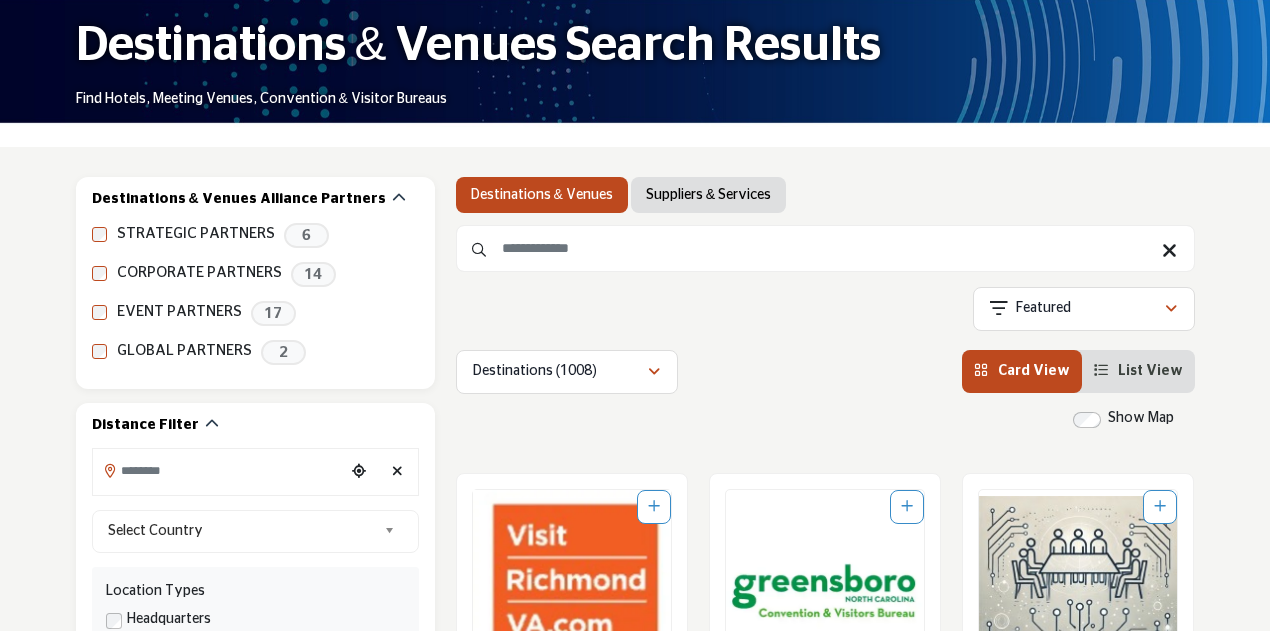 click on "Suppliers & Services" at bounding box center [708, 195] 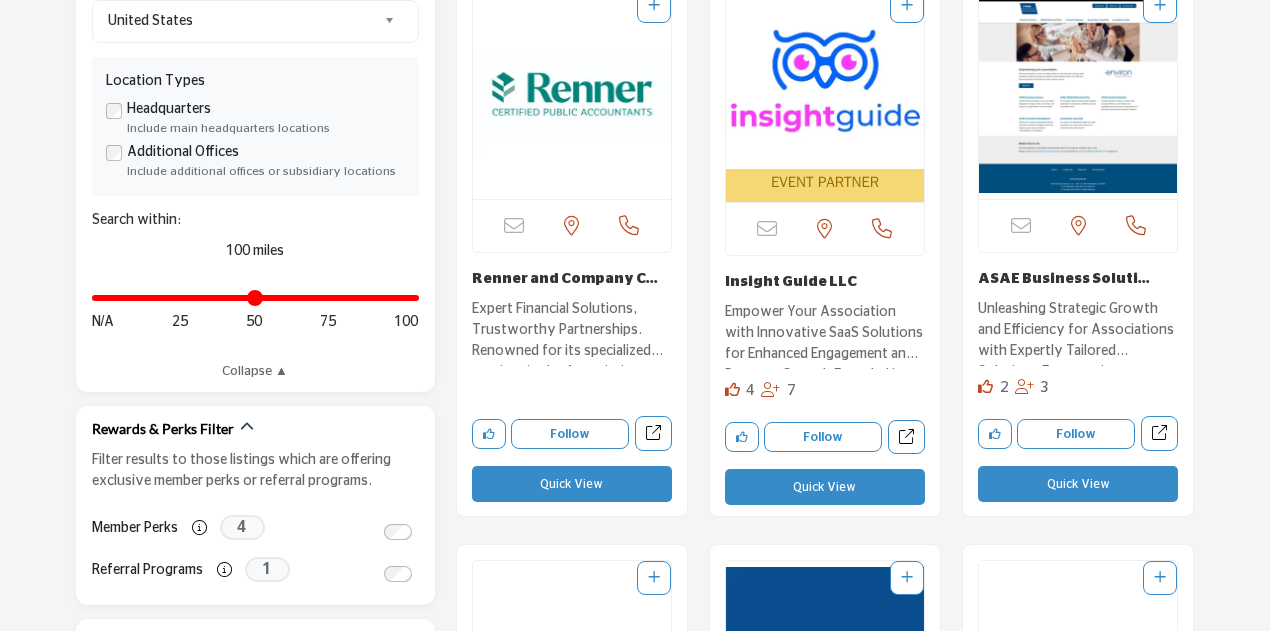 scroll, scrollTop: 700, scrollLeft: 0, axis: vertical 